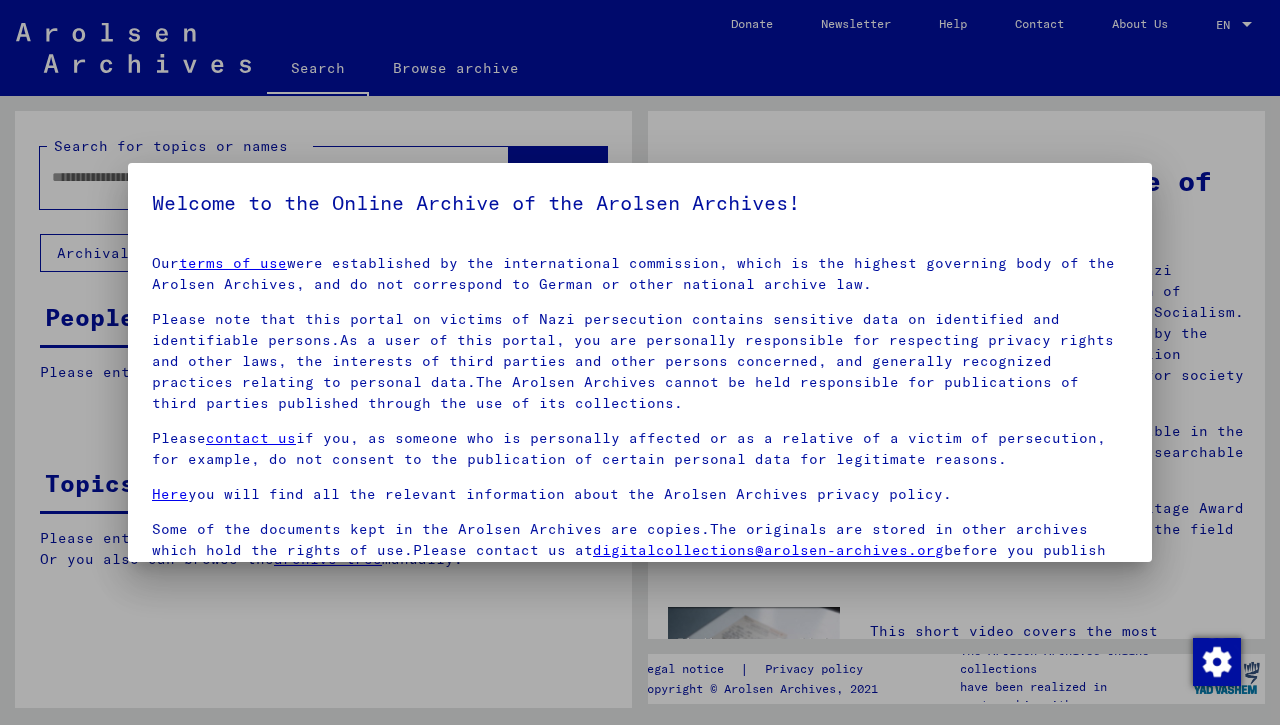 scroll, scrollTop: 0, scrollLeft: 0, axis: both 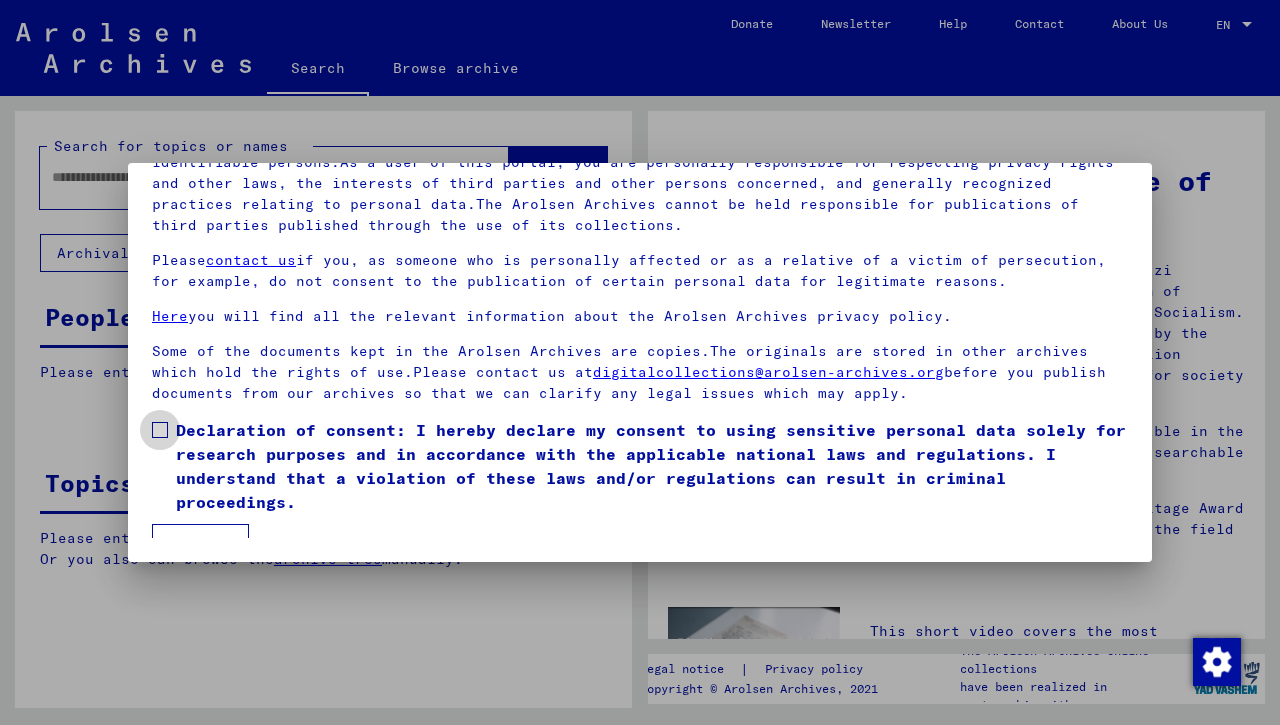 click at bounding box center [160, 430] 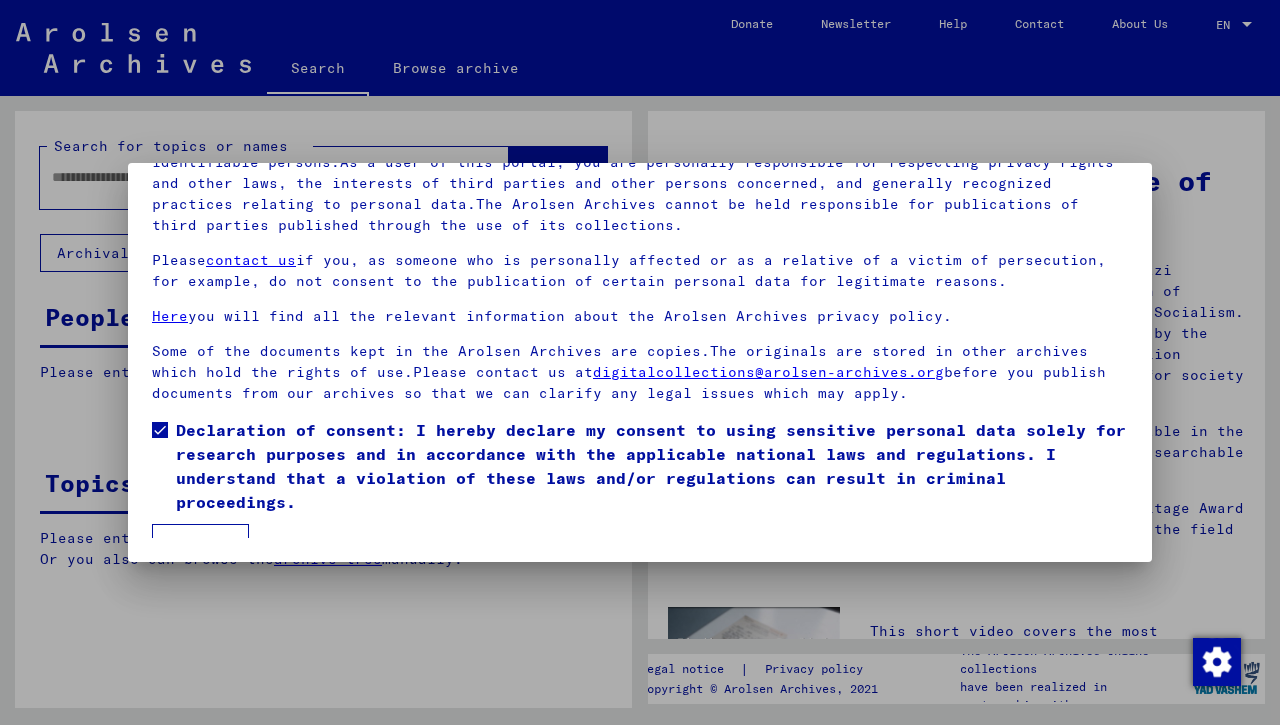 click on "I agree" at bounding box center (200, 543) 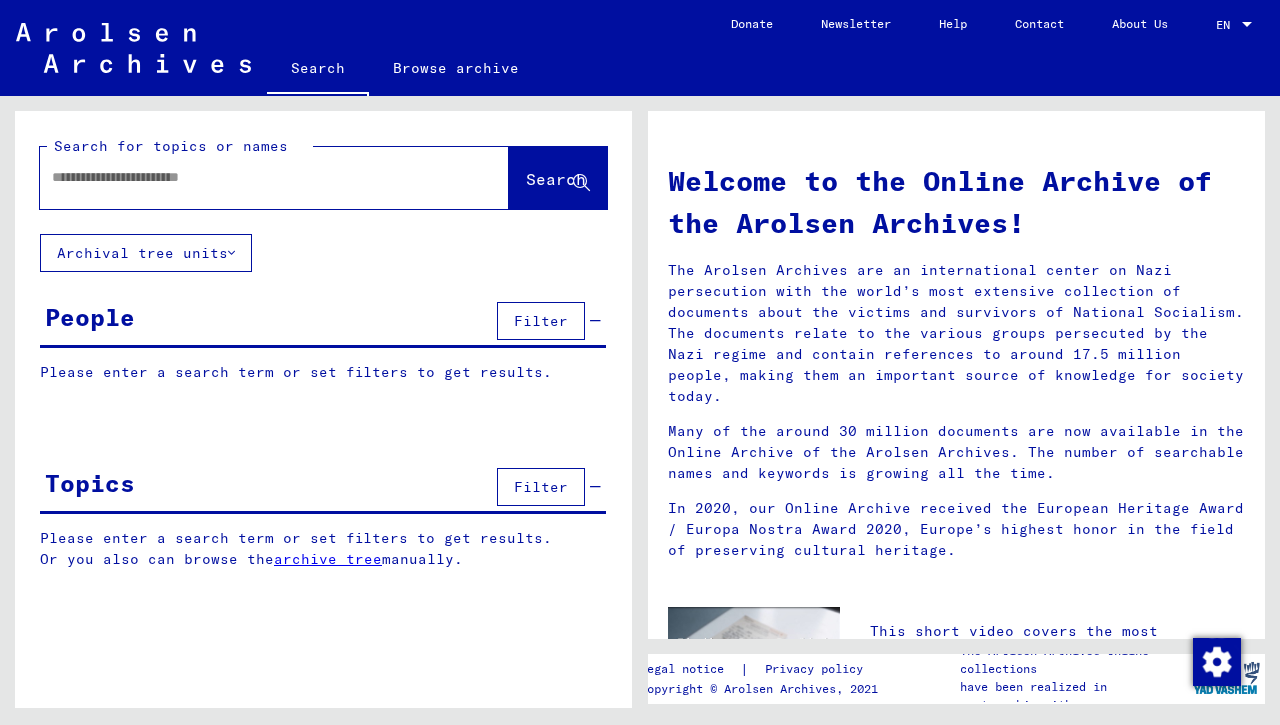 click at bounding box center [250, 177] 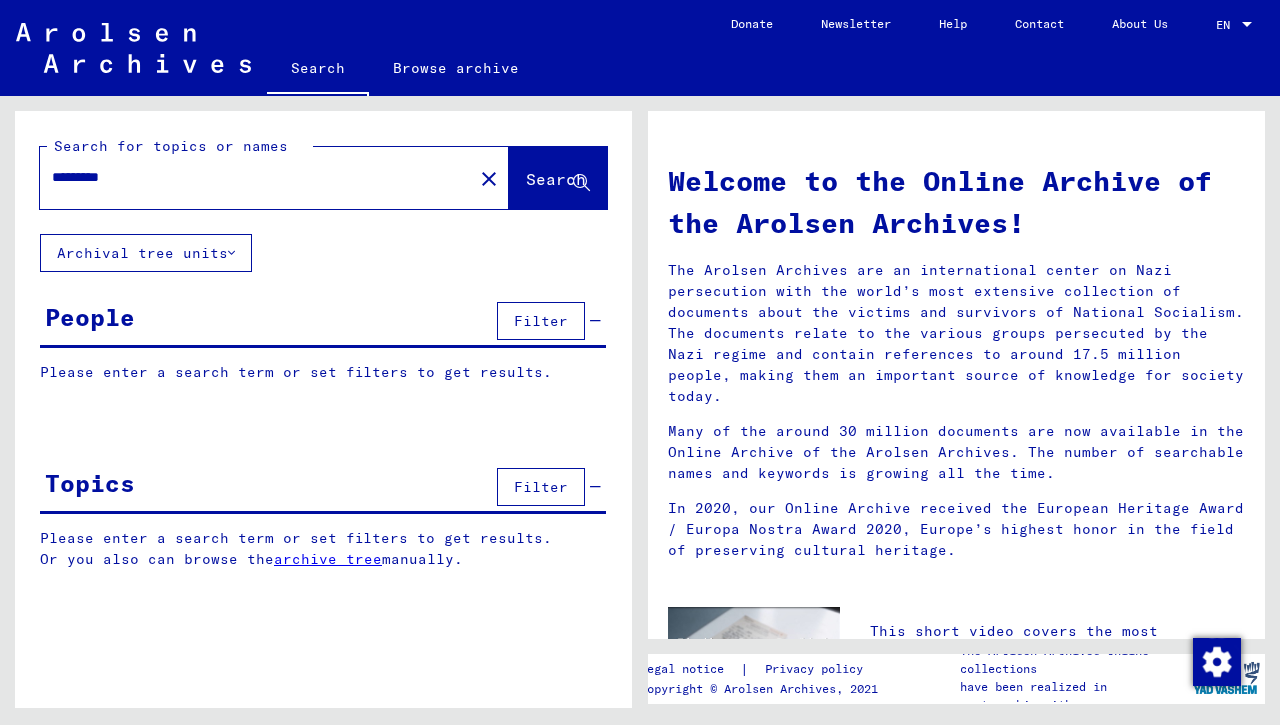 click on "*********" at bounding box center [250, 177] 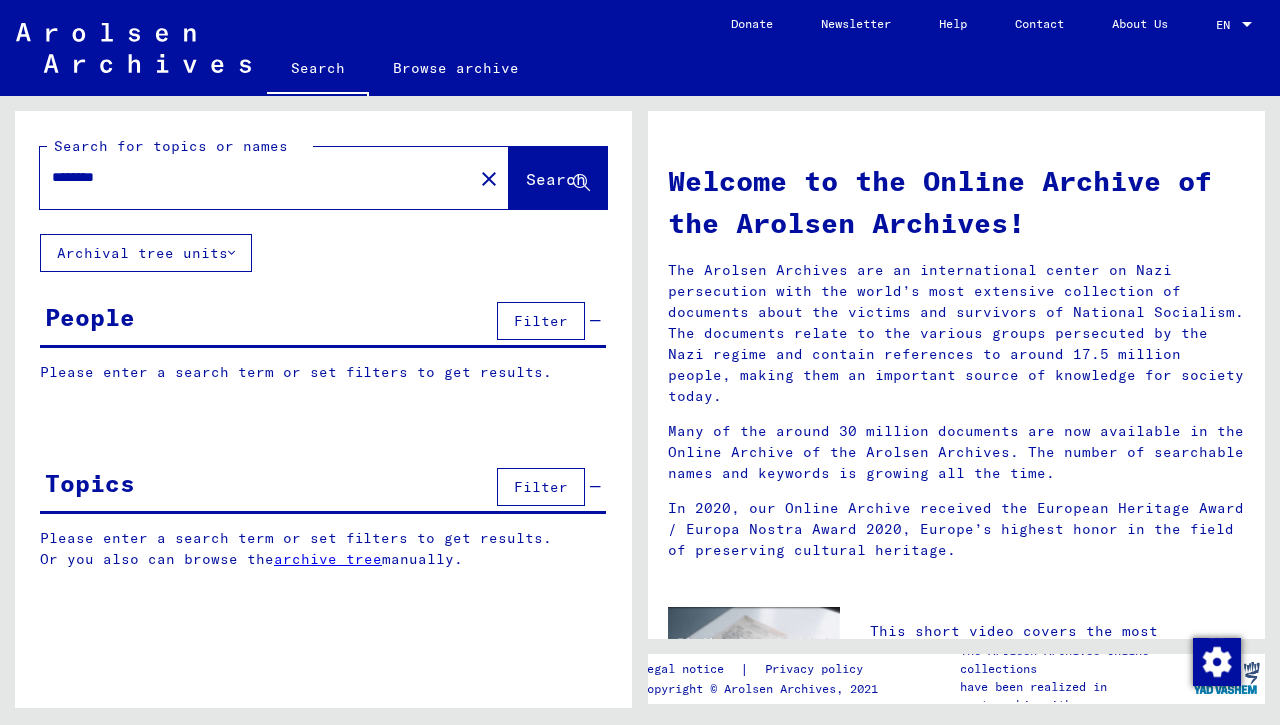 type on "********" 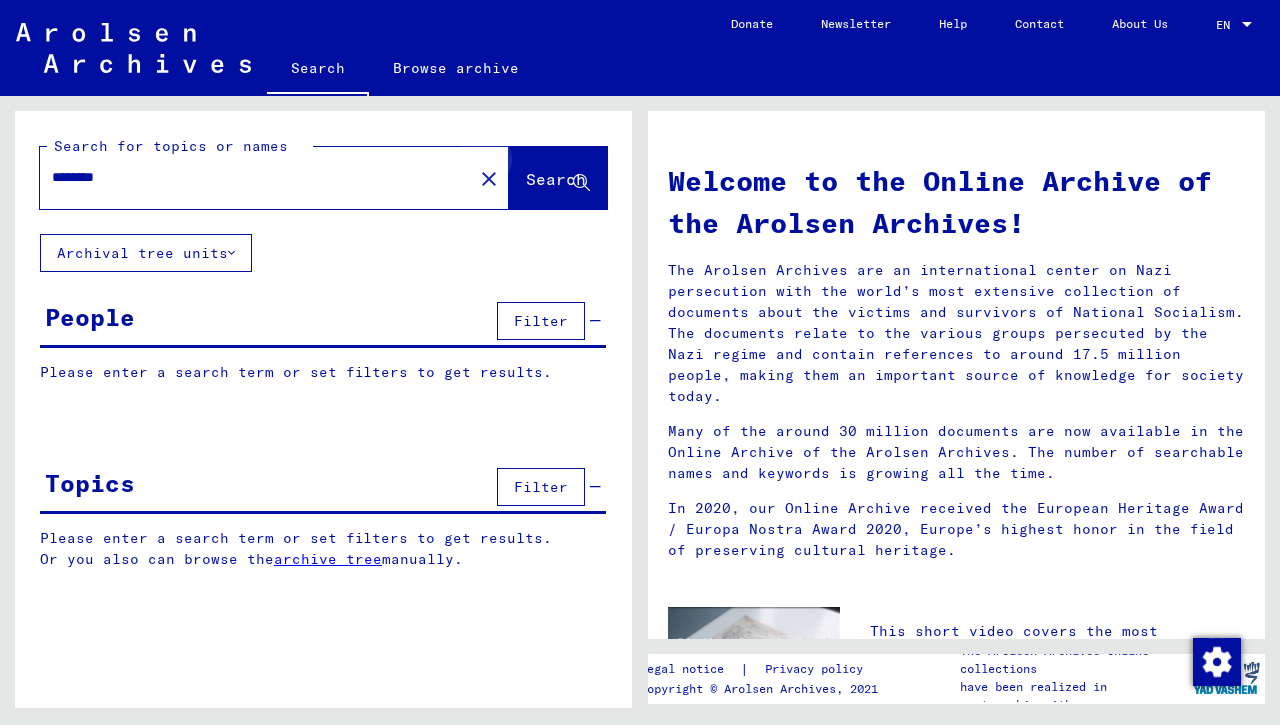 click on "Search" at bounding box center [556, 179] 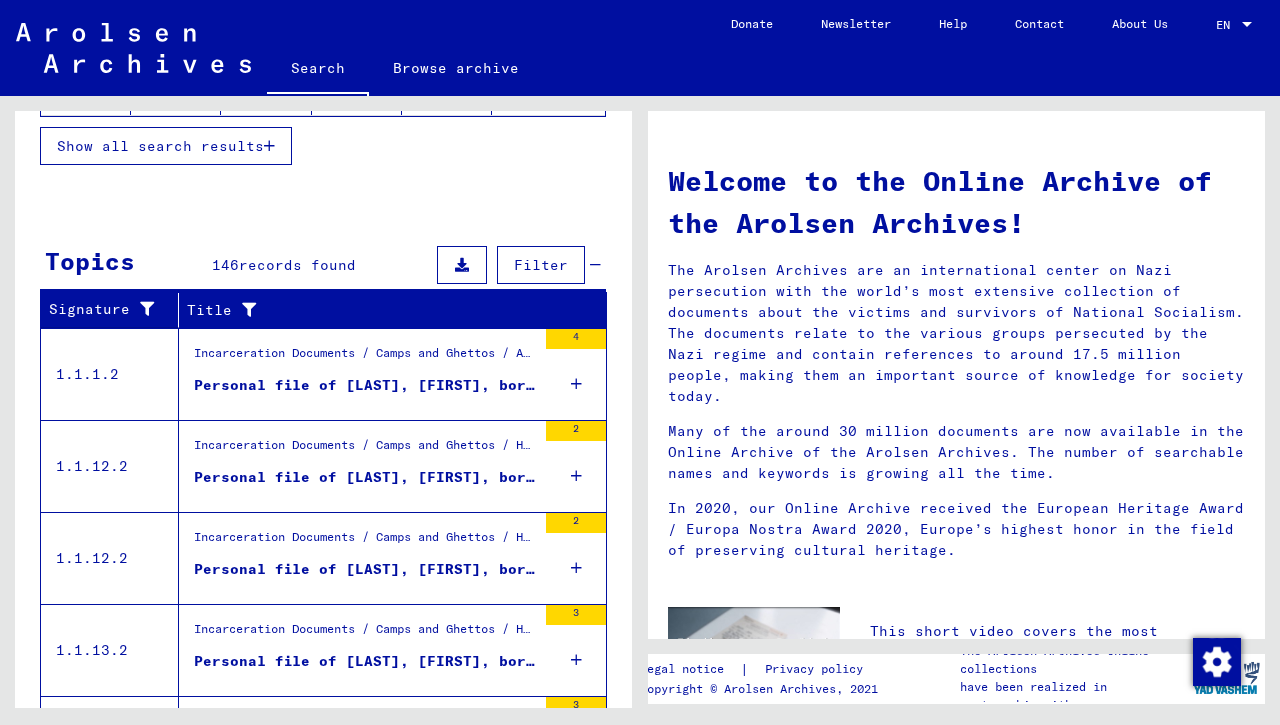 scroll, scrollTop: 540, scrollLeft: 0, axis: vertical 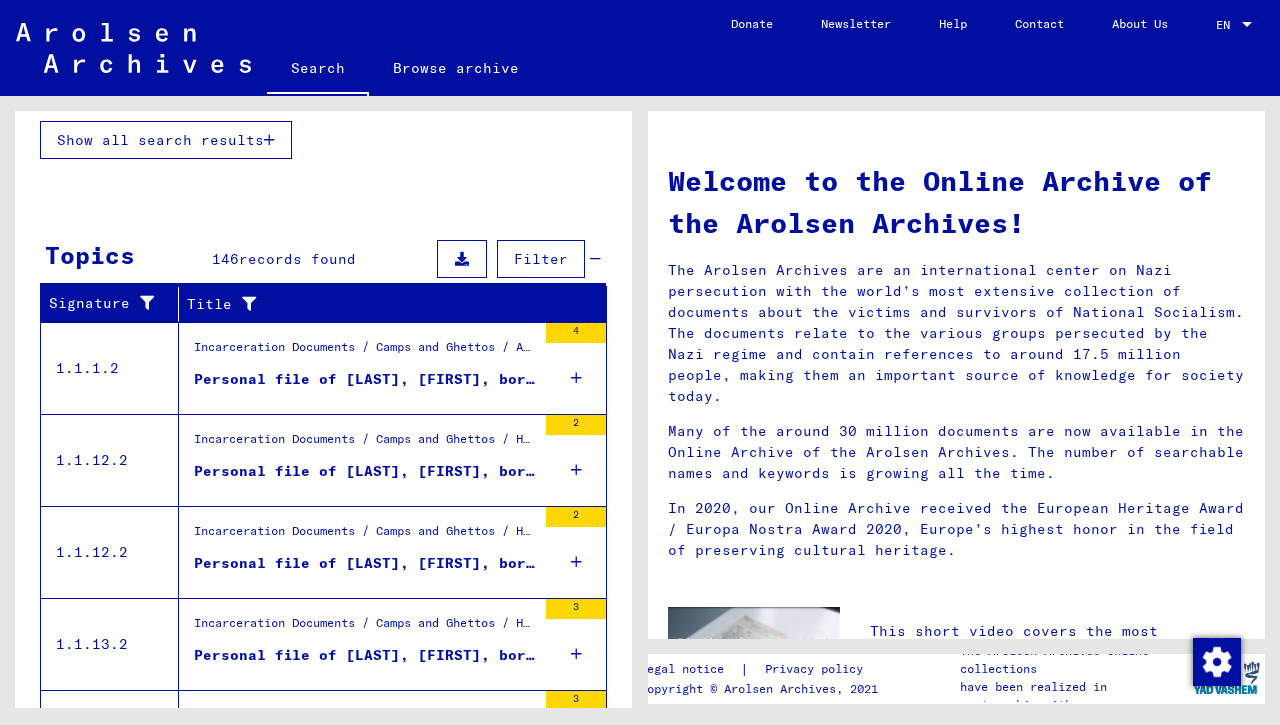 click on "Filter" at bounding box center [541, 259] 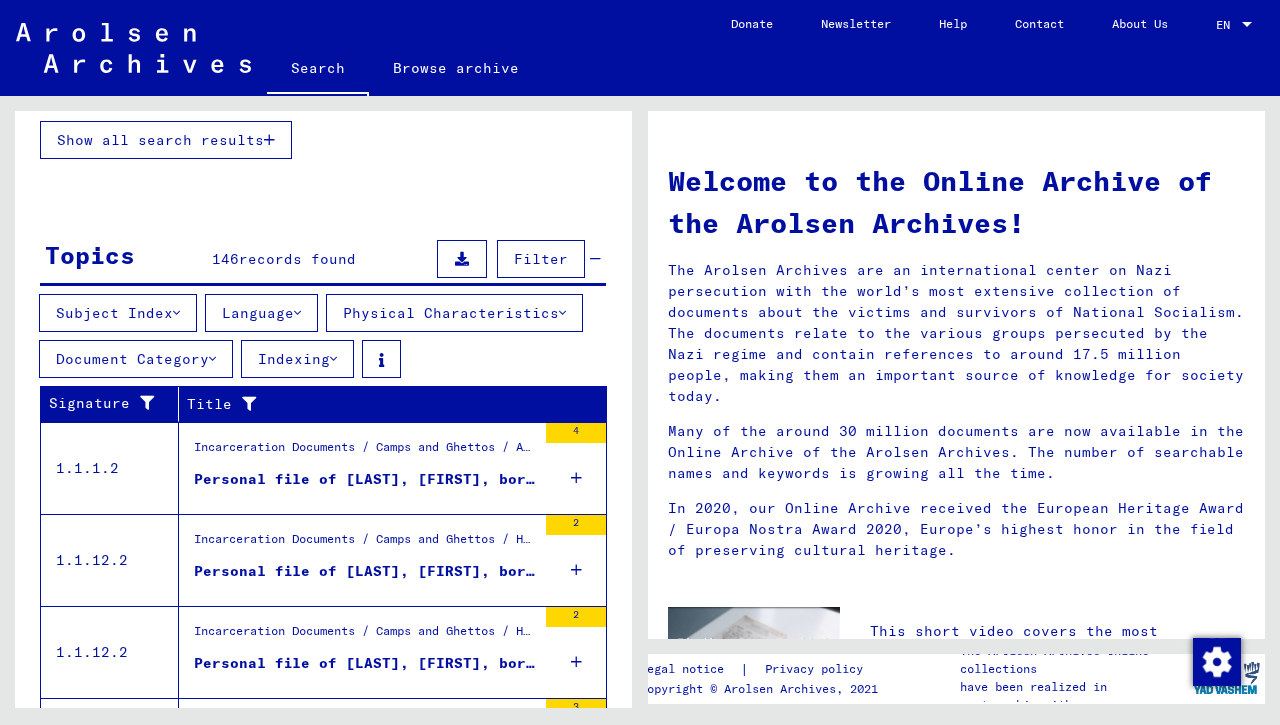 click at bounding box center [176, 313] 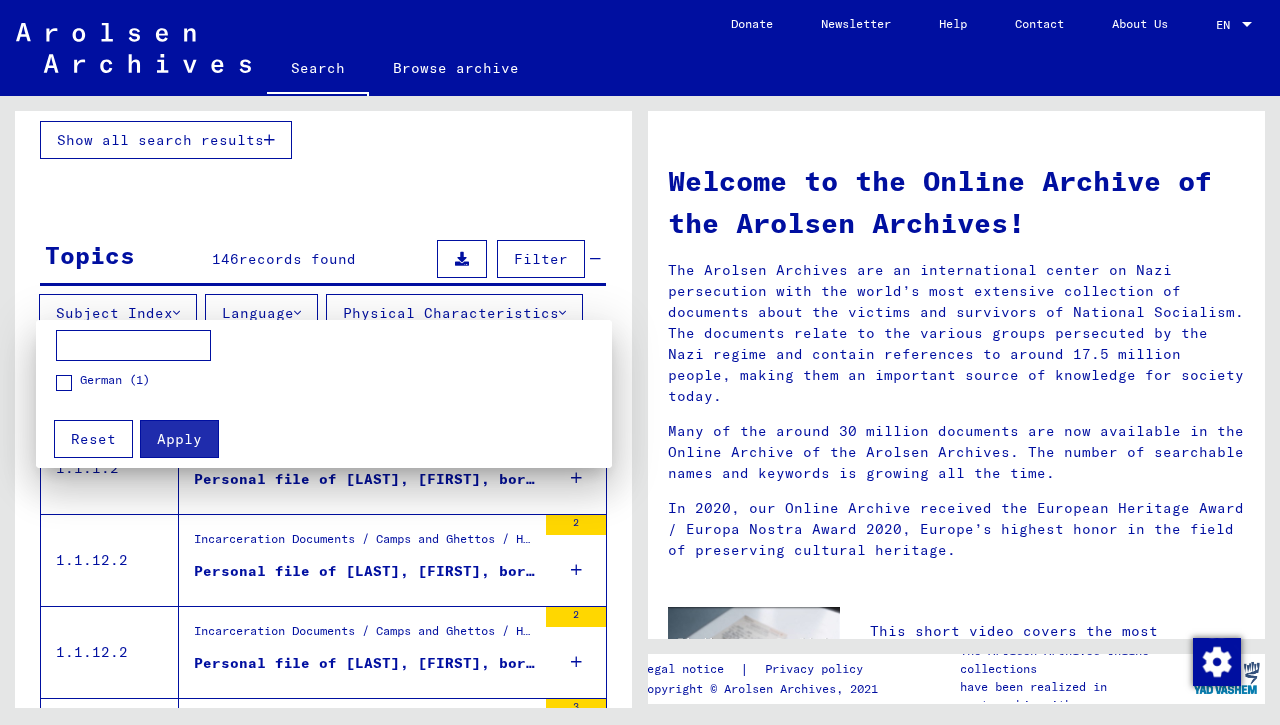 click on "Reset" at bounding box center [179, 439] 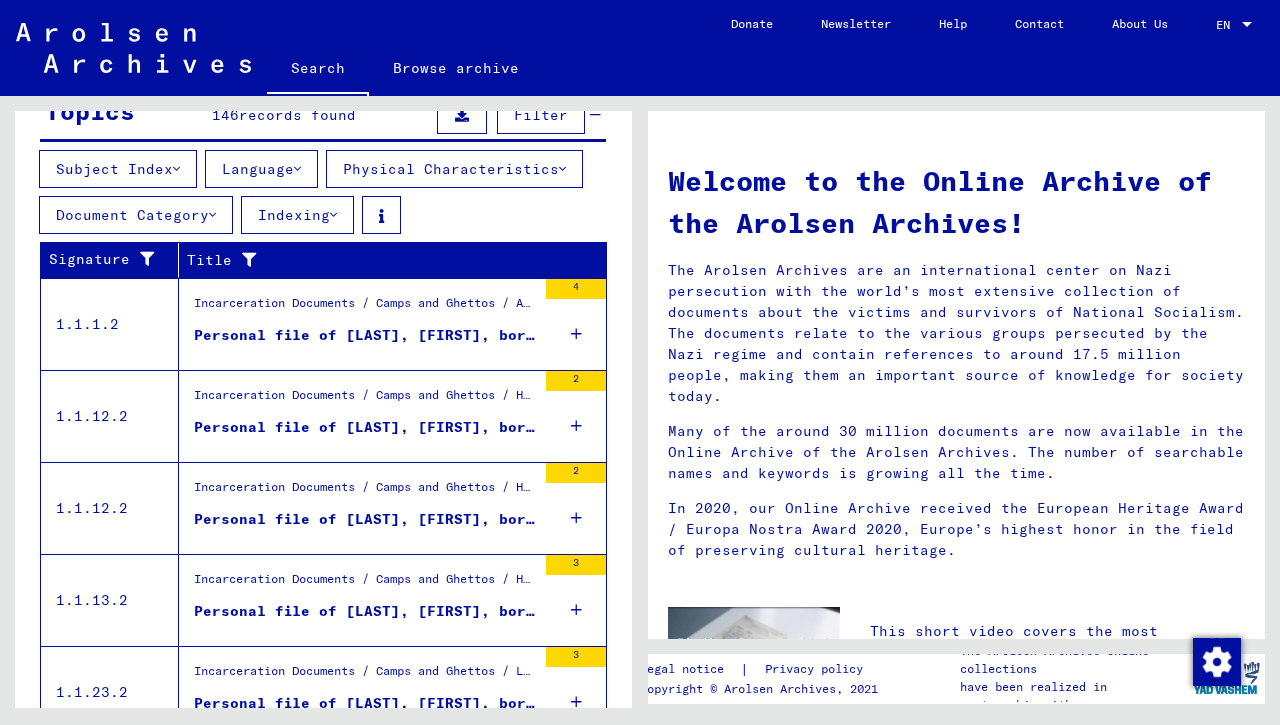 scroll, scrollTop: 774, scrollLeft: 0, axis: vertical 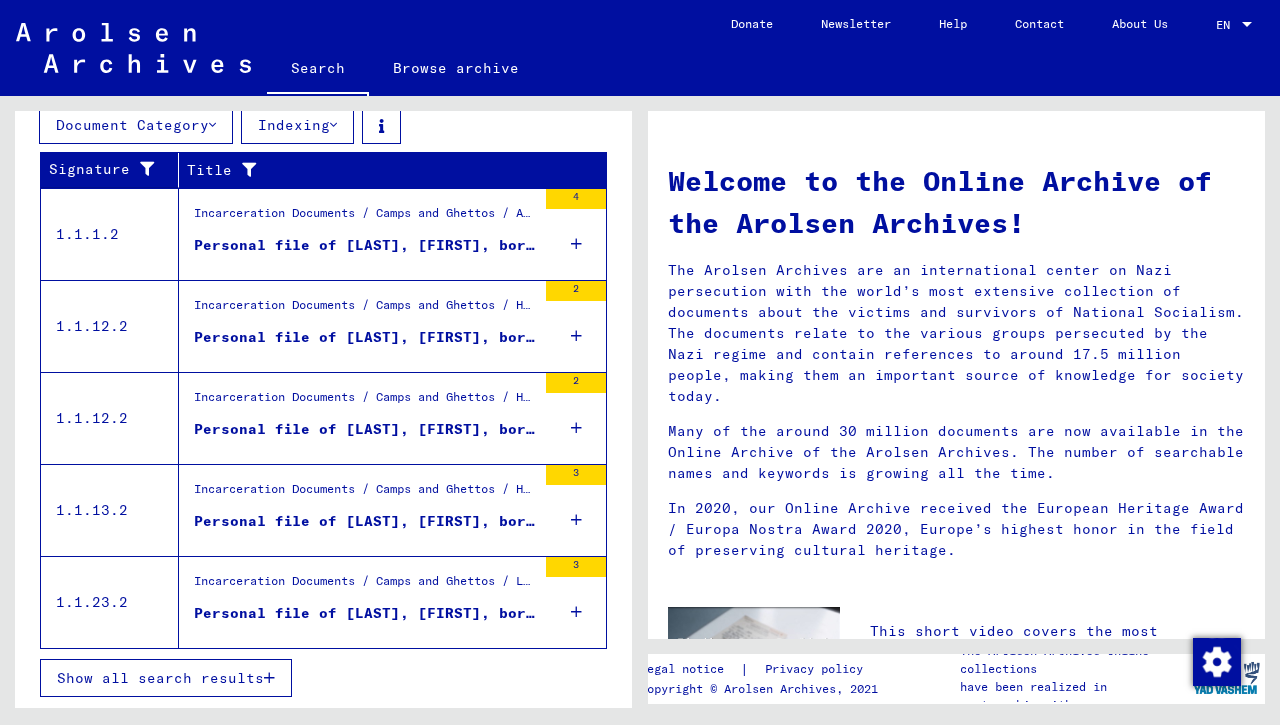 click on "Show all search results" at bounding box center (160, 678) 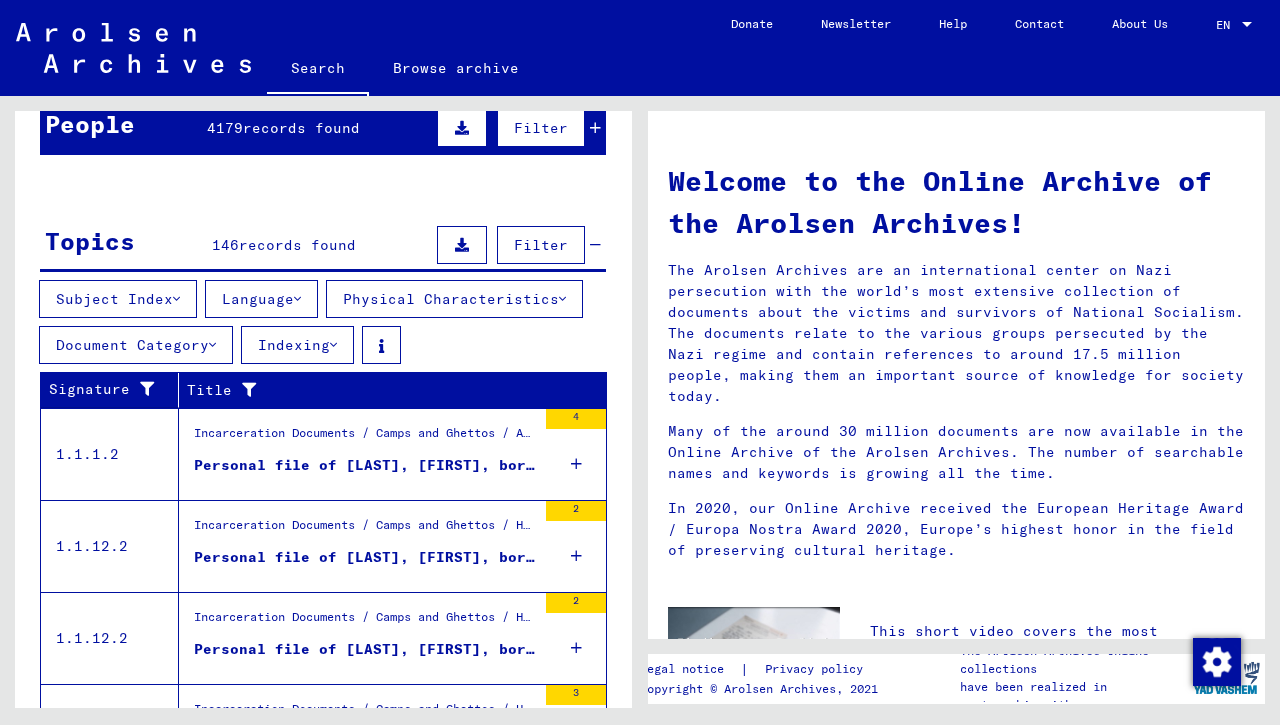 scroll, scrollTop: 0, scrollLeft: 0, axis: both 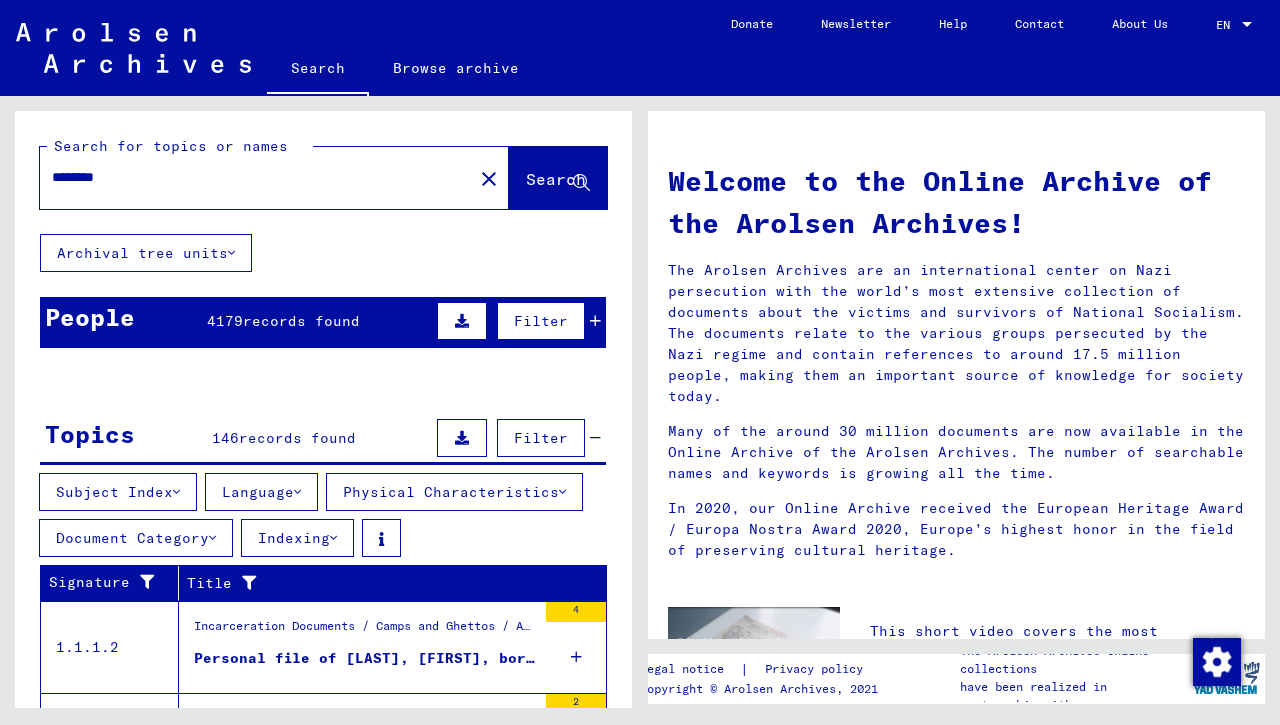 click on "Document Category" at bounding box center [118, 492] 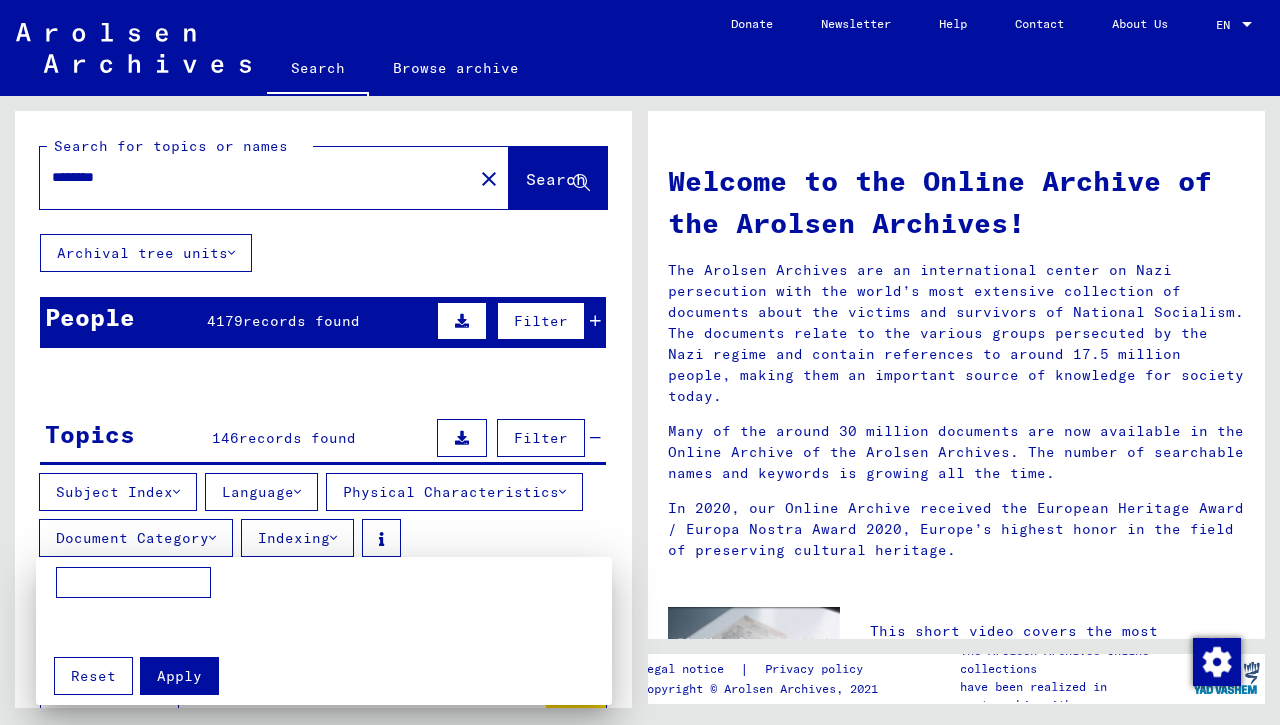 click at bounding box center [640, 362] 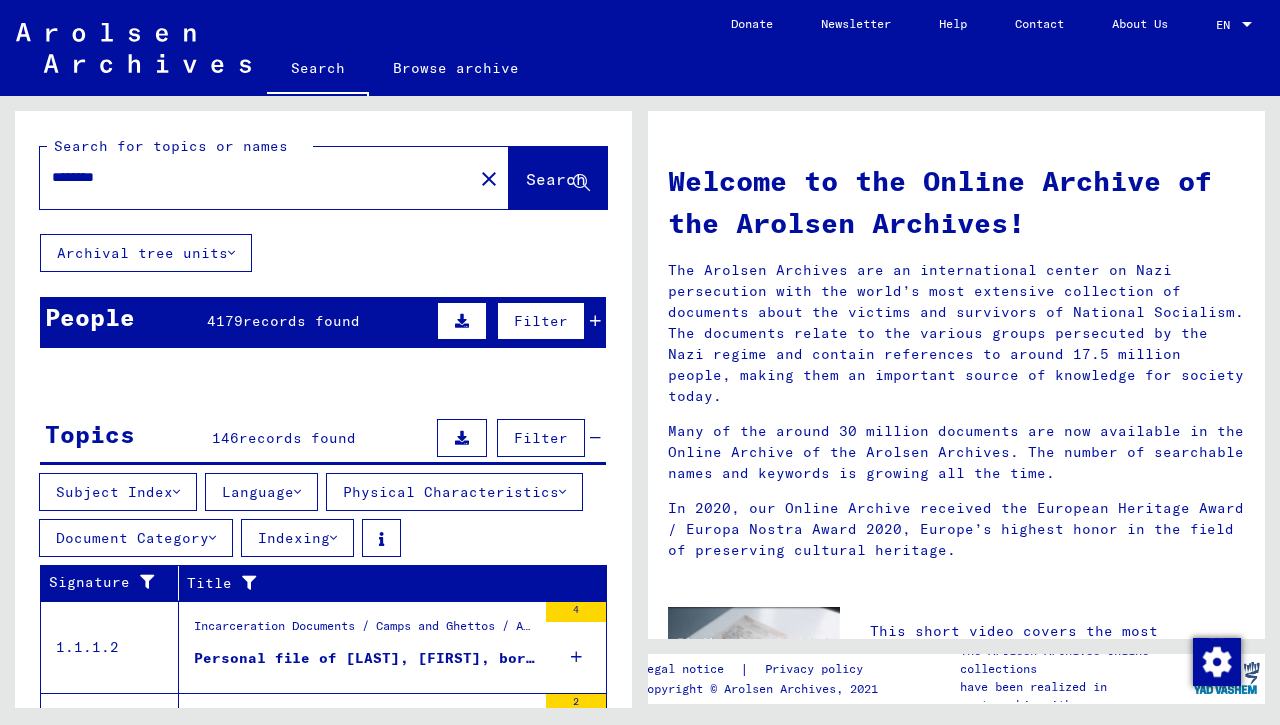 click on "Indexing" at bounding box center (118, 492) 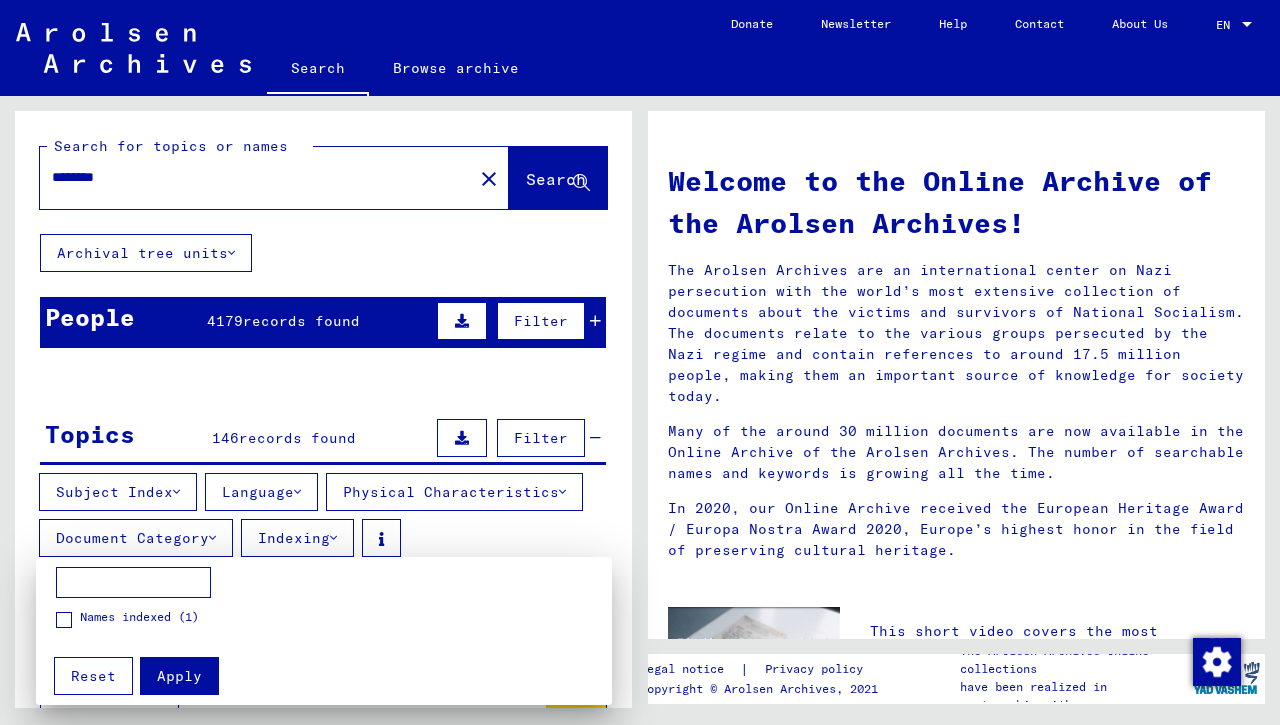 click at bounding box center (640, 362) 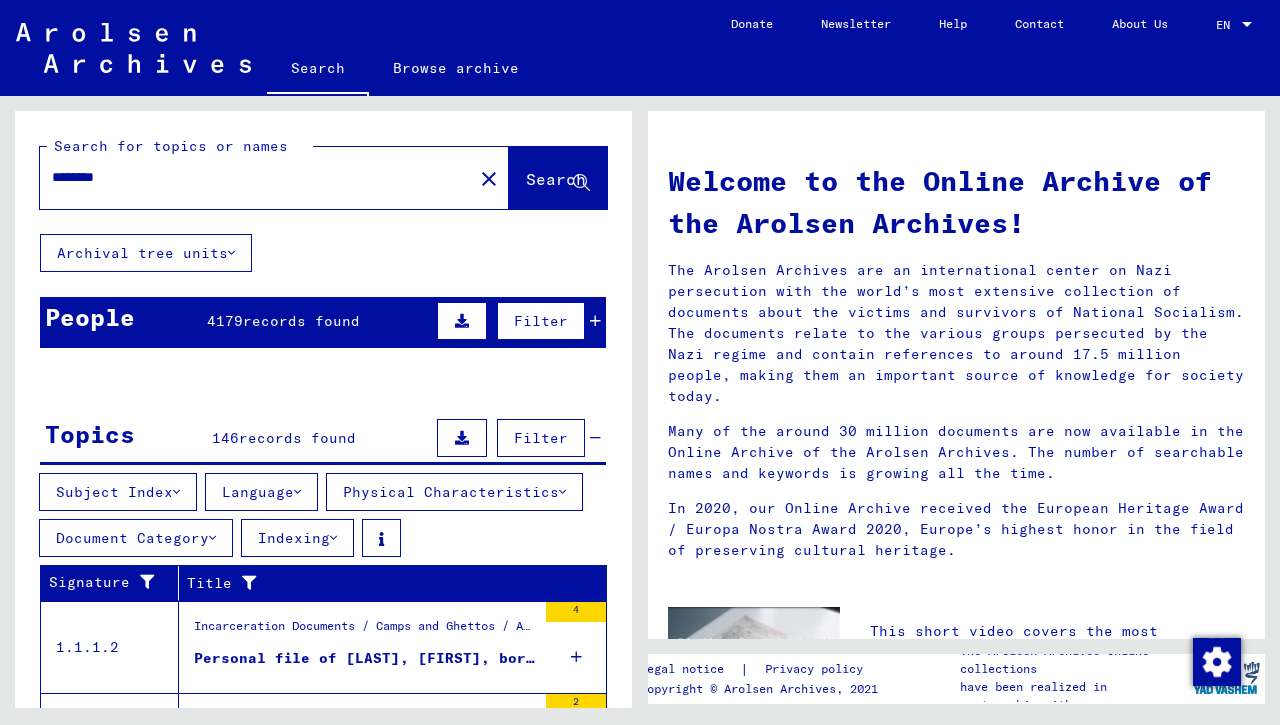 click on "Subject Index" at bounding box center [118, 492] 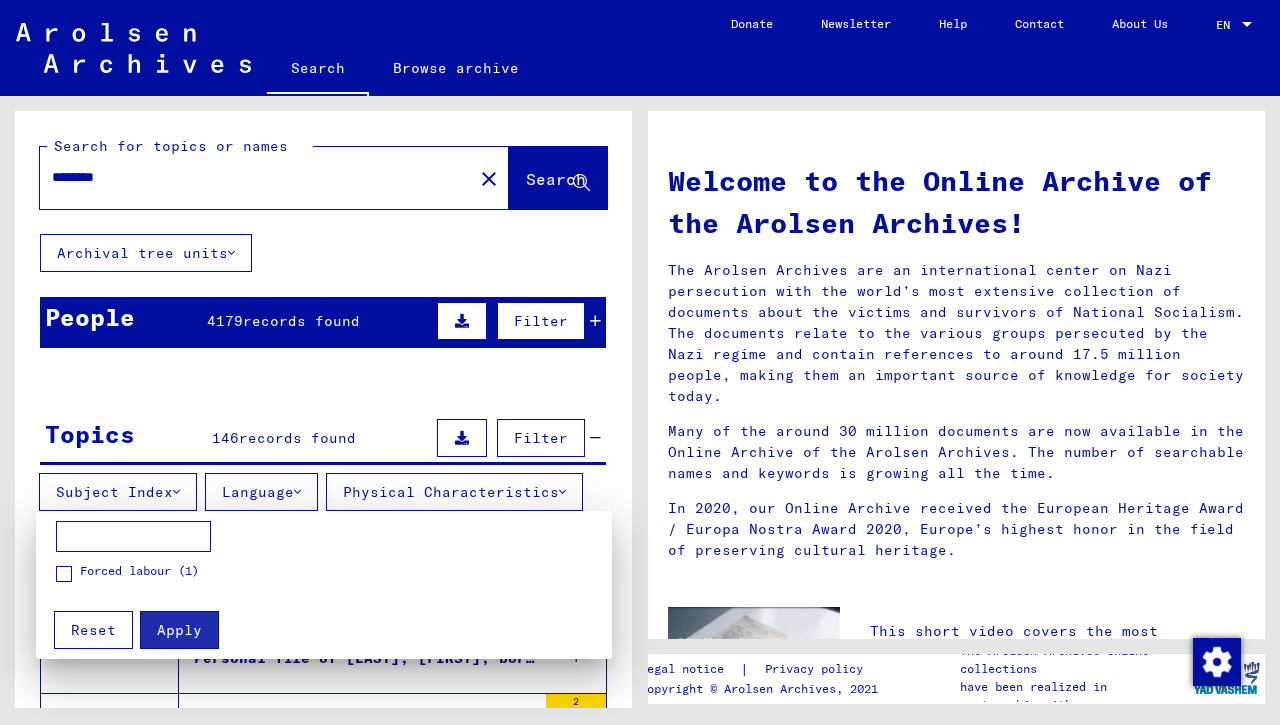 click at bounding box center (64, 574) 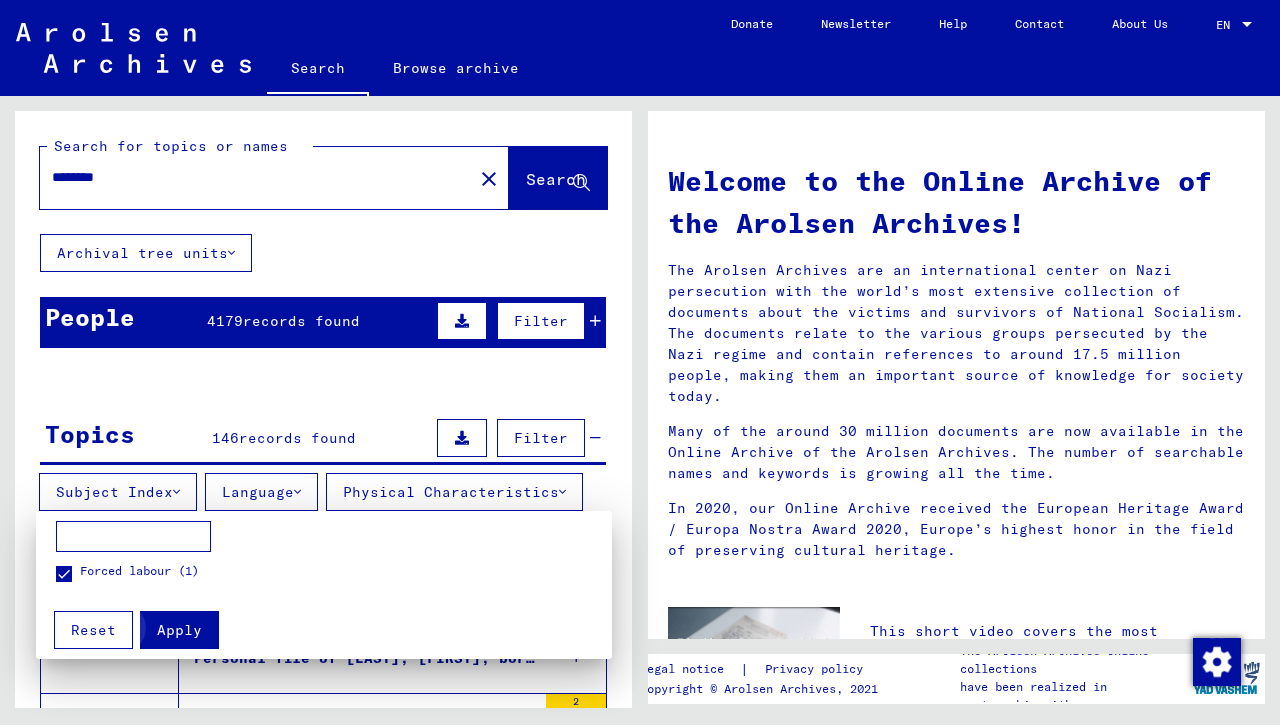 click on "Apply" at bounding box center (179, 630) 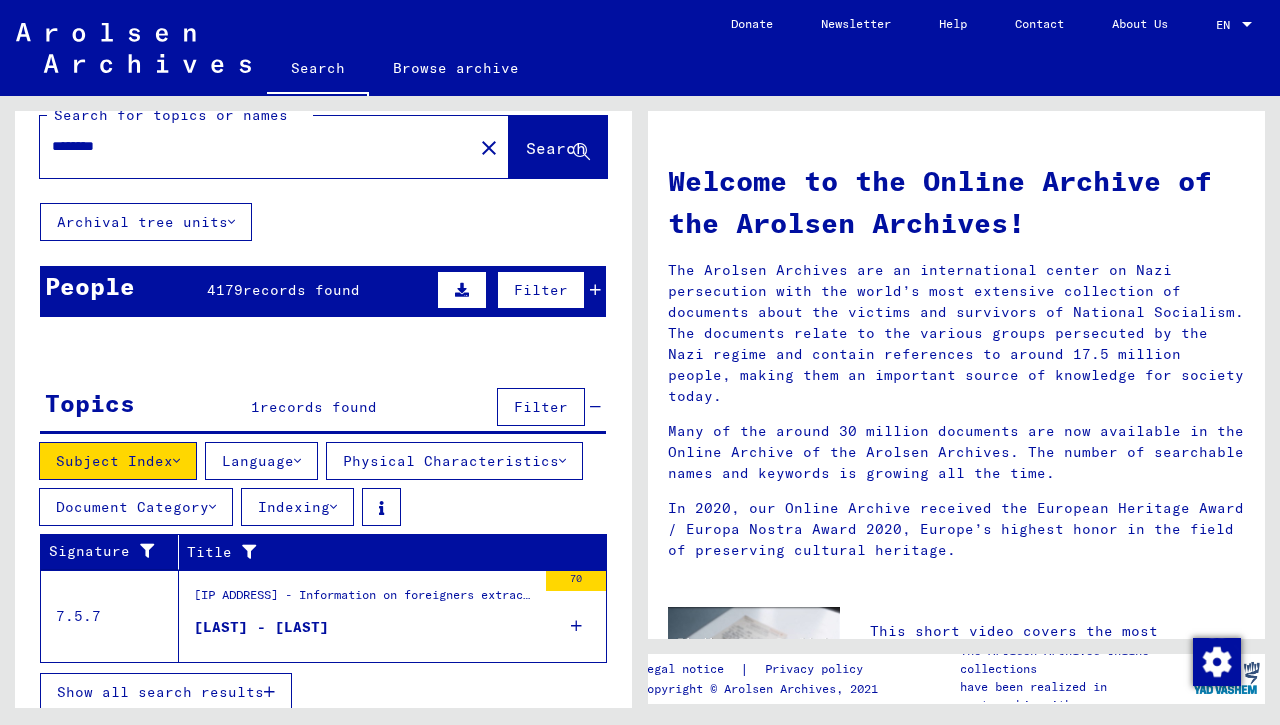 scroll, scrollTop: 45, scrollLeft: 0, axis: vertical 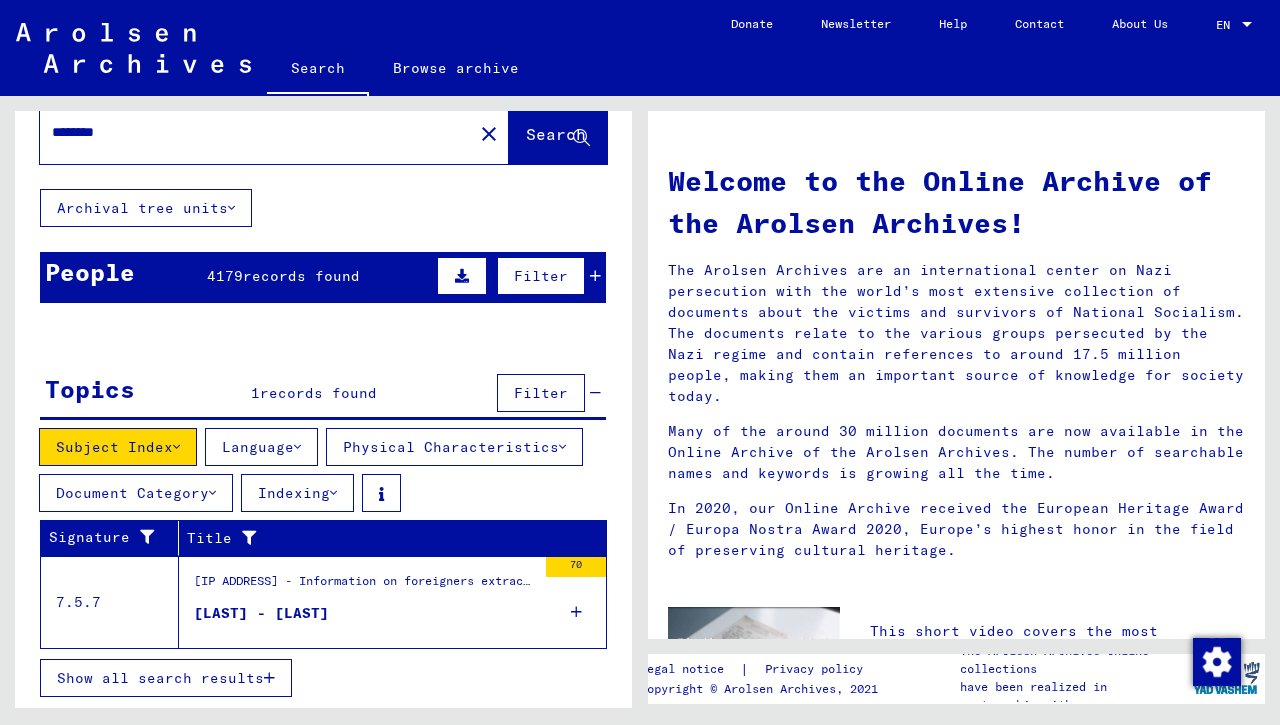 click on "Show all search results" at bounding box center (160, 678) 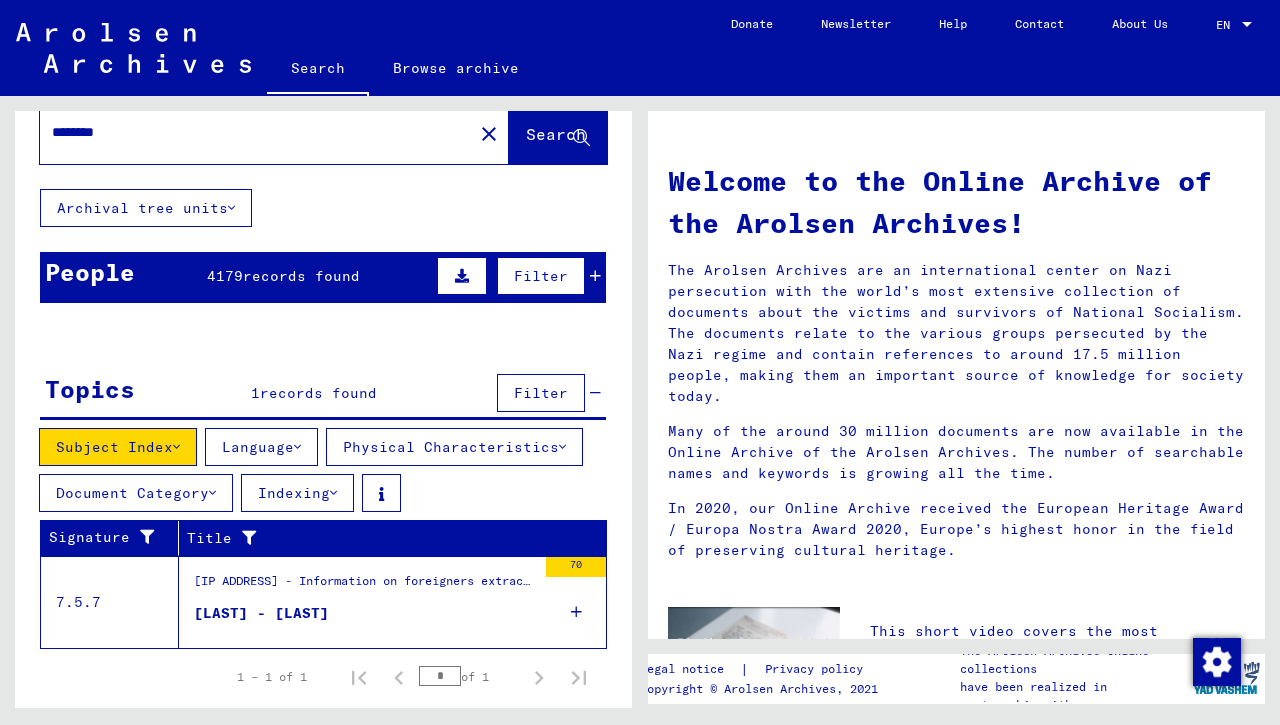 click on "[LAST] - [LAST]" at bounding box center [261, 613] 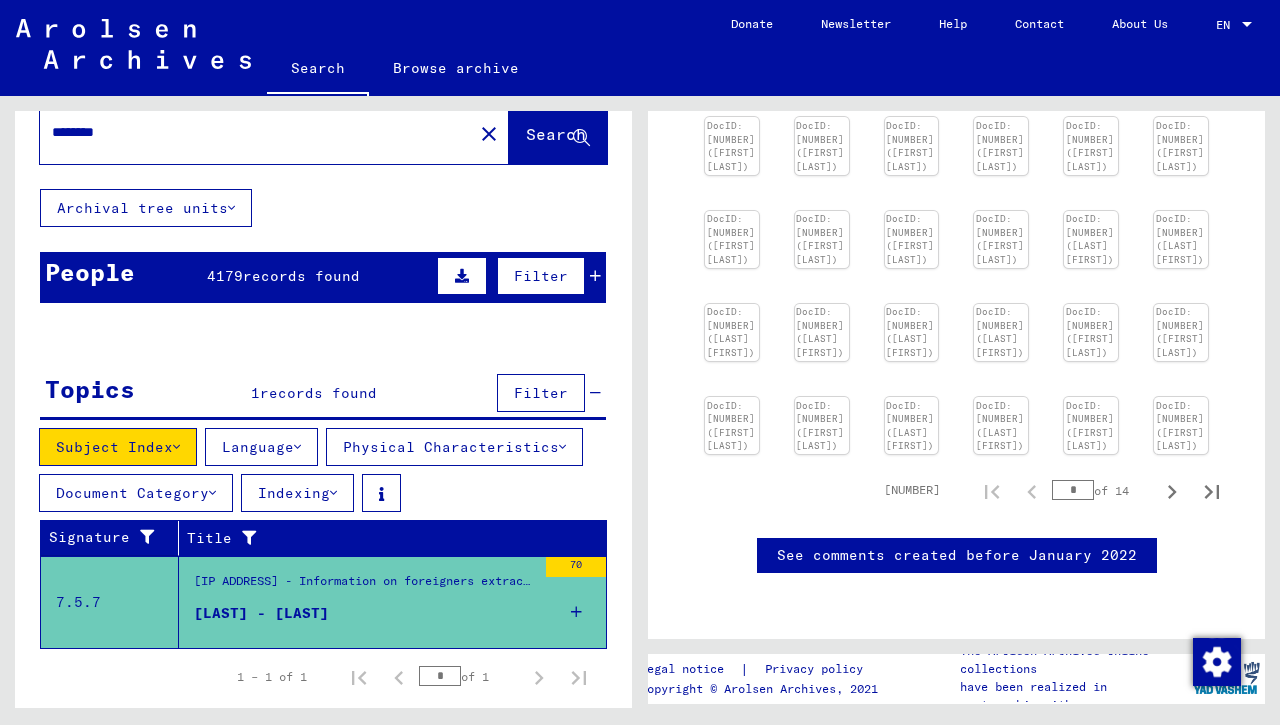 scroll, scrollTop: 0, scrollLeft: 0, axis: both 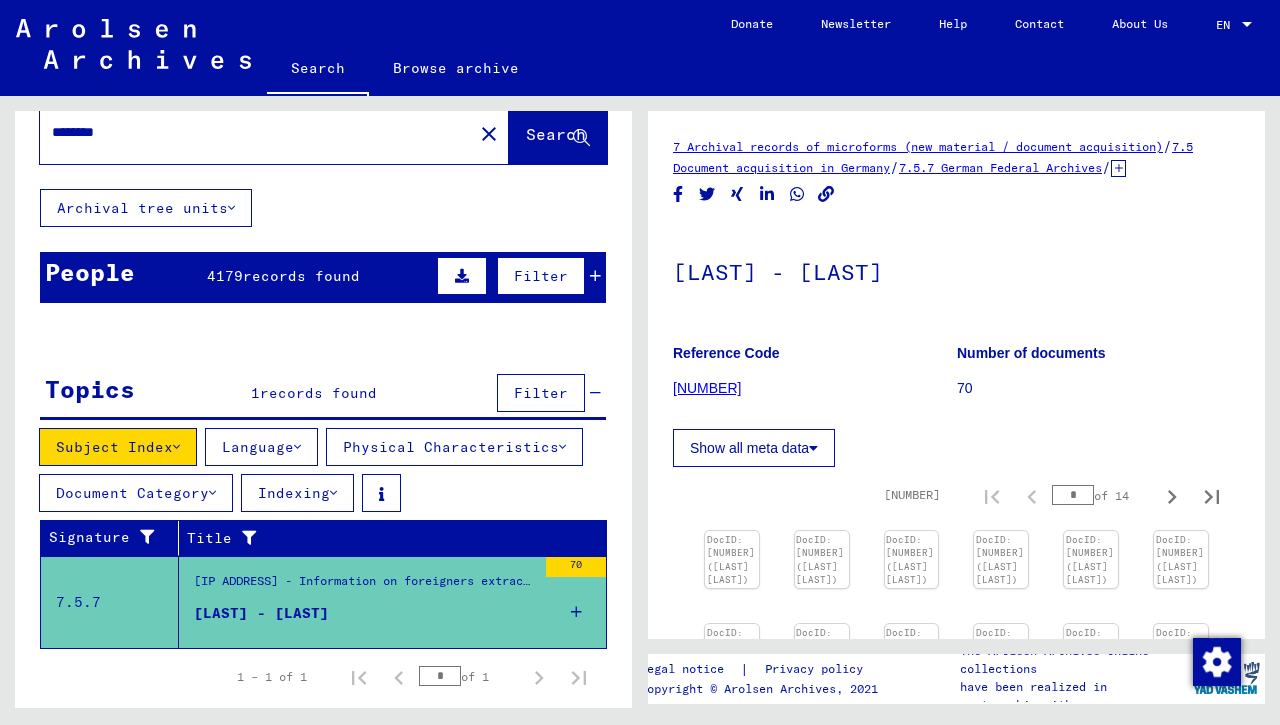 click at bounding box center (813, 448) 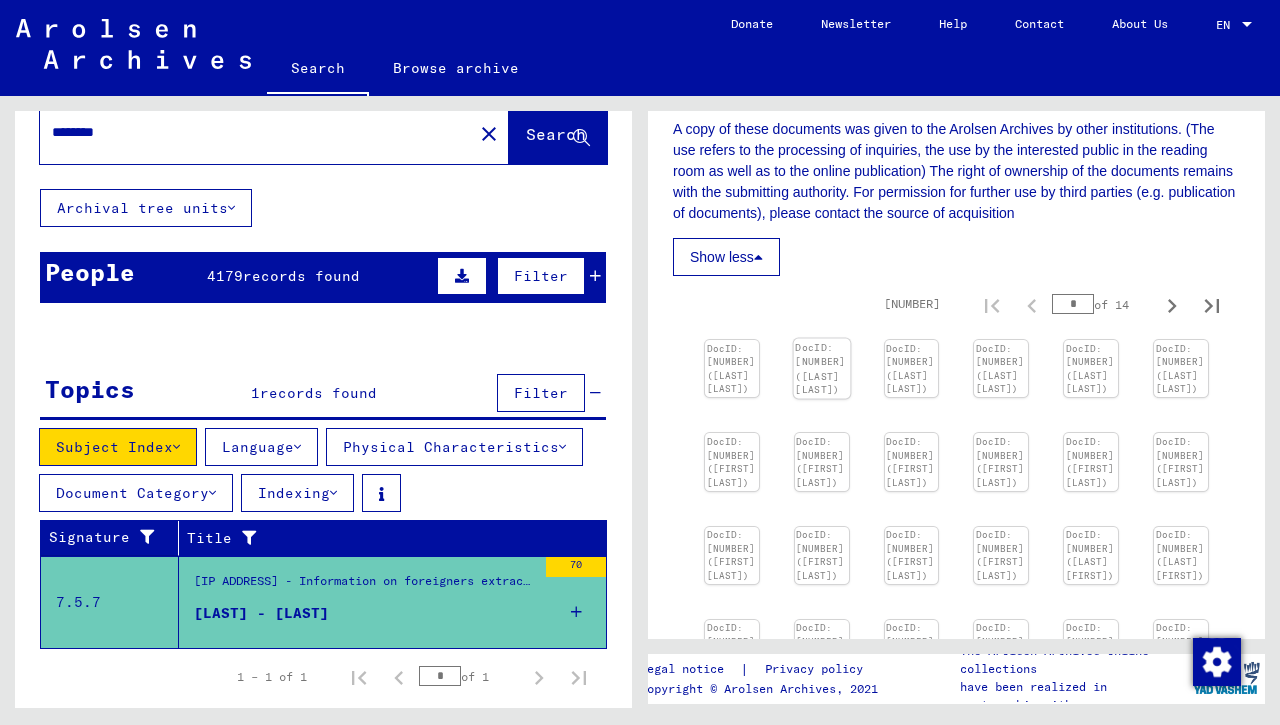 scroll, scrollTop: 648, scrollLeft: 0, axis: vertical 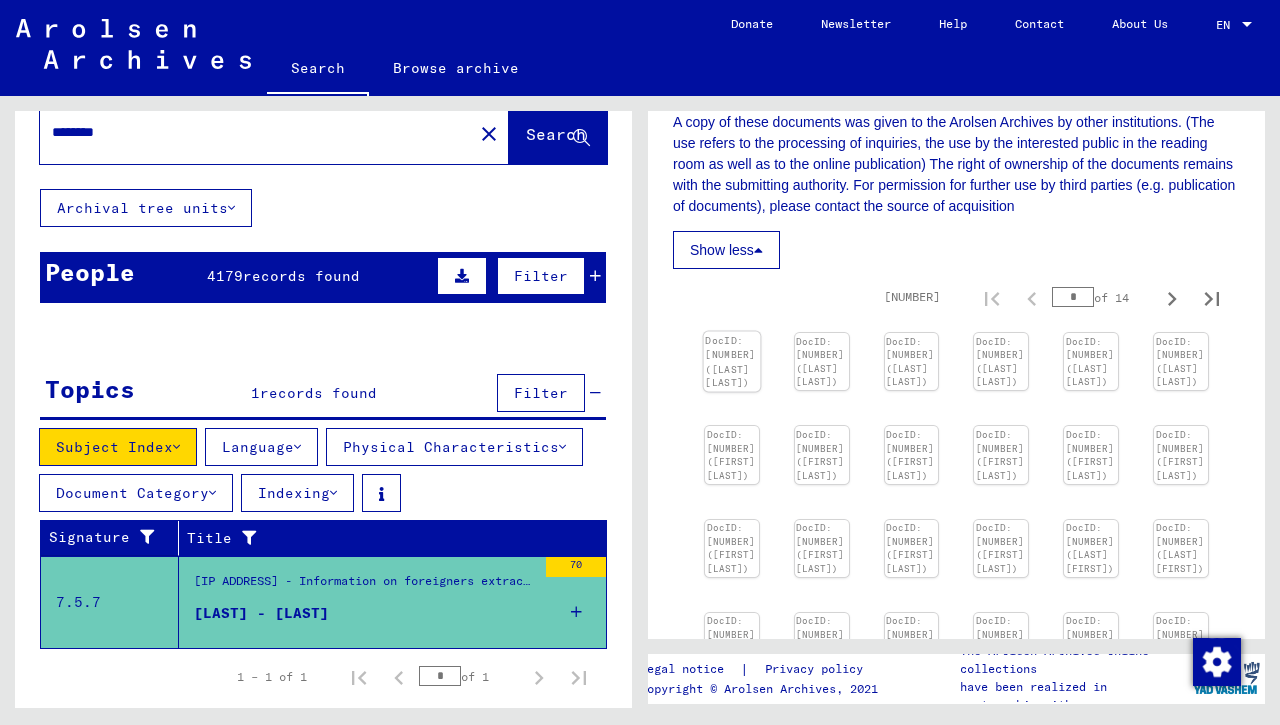 click at bounding box center (732, 332) 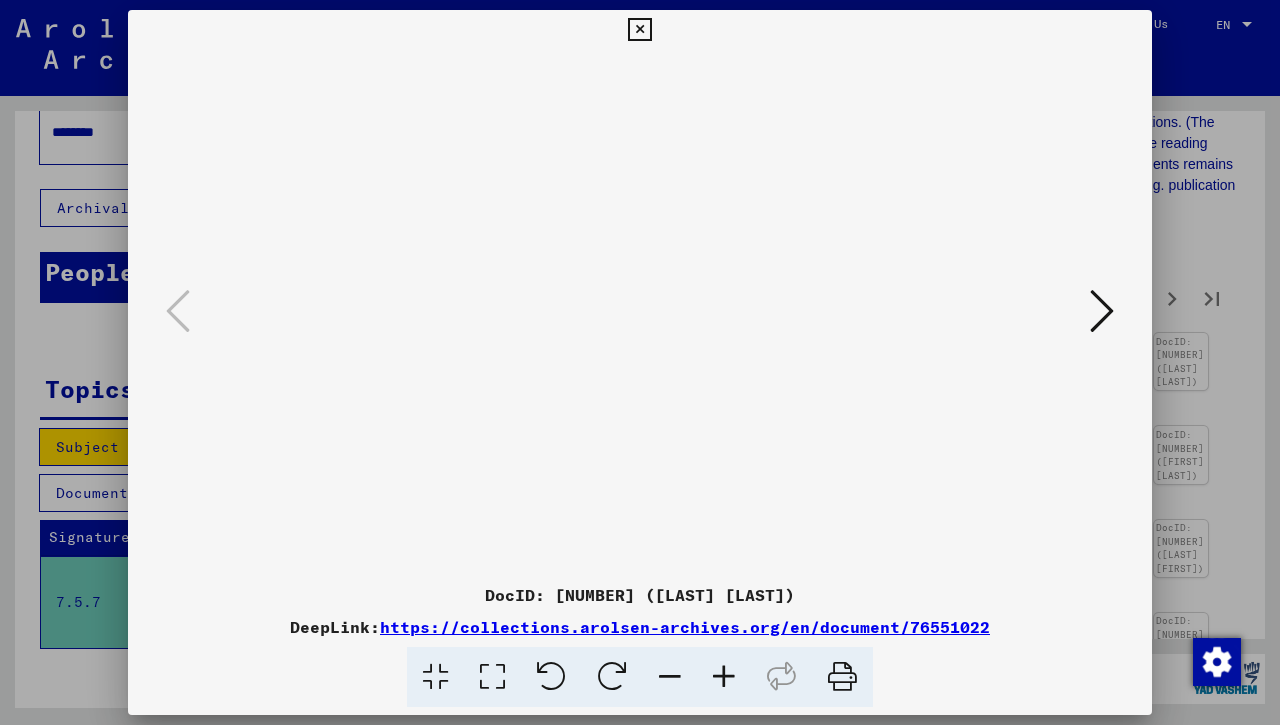 click at bounding box center (640, 312) 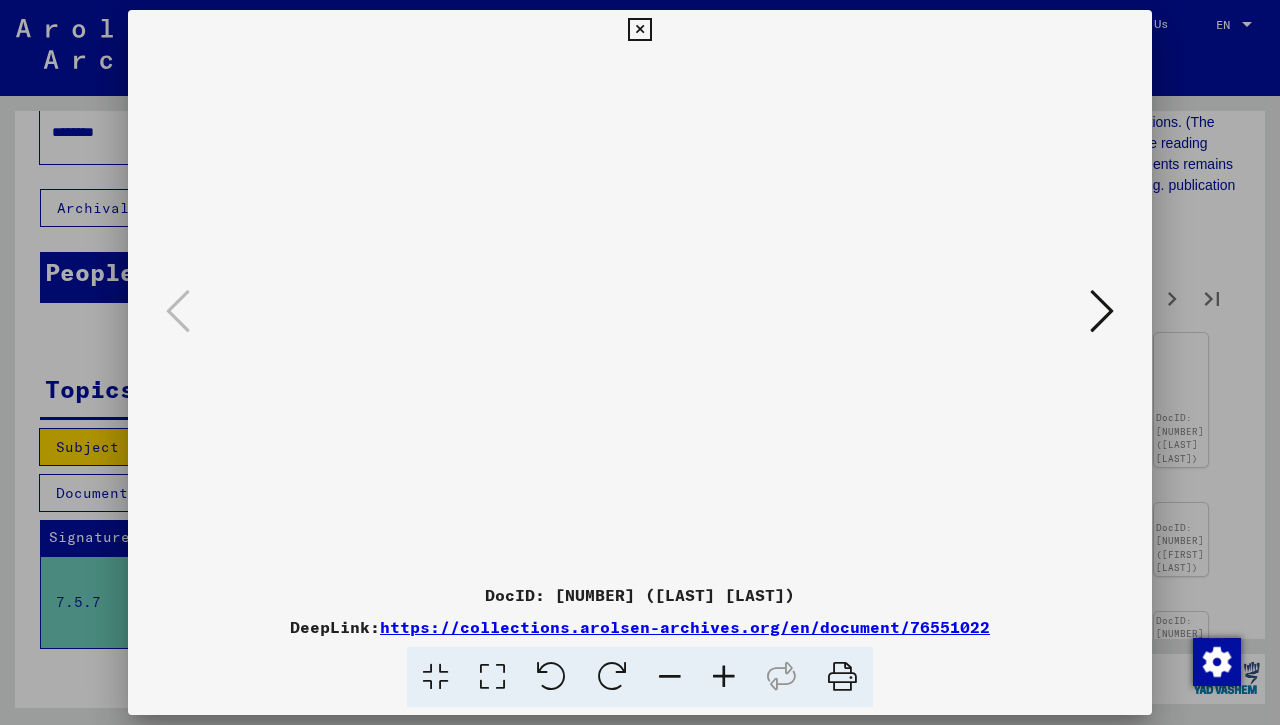 click at bounding box center [724, 677] 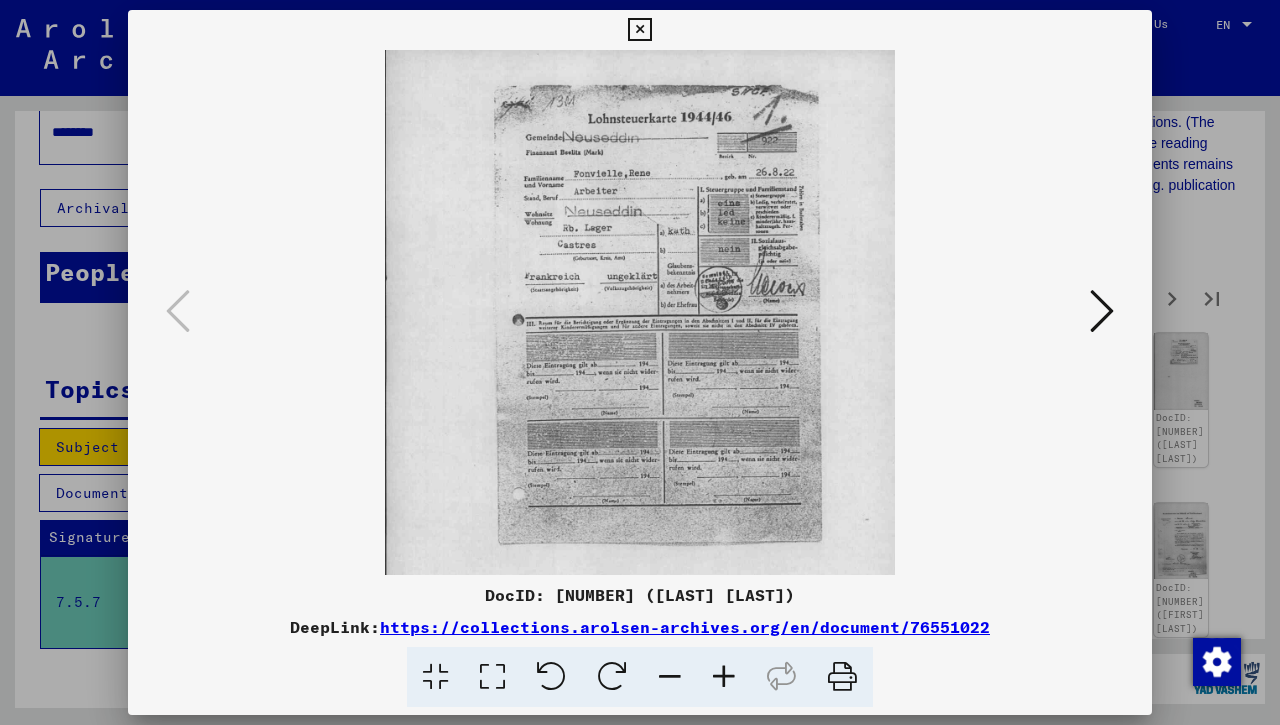 click at bounding box center (1102, 311) 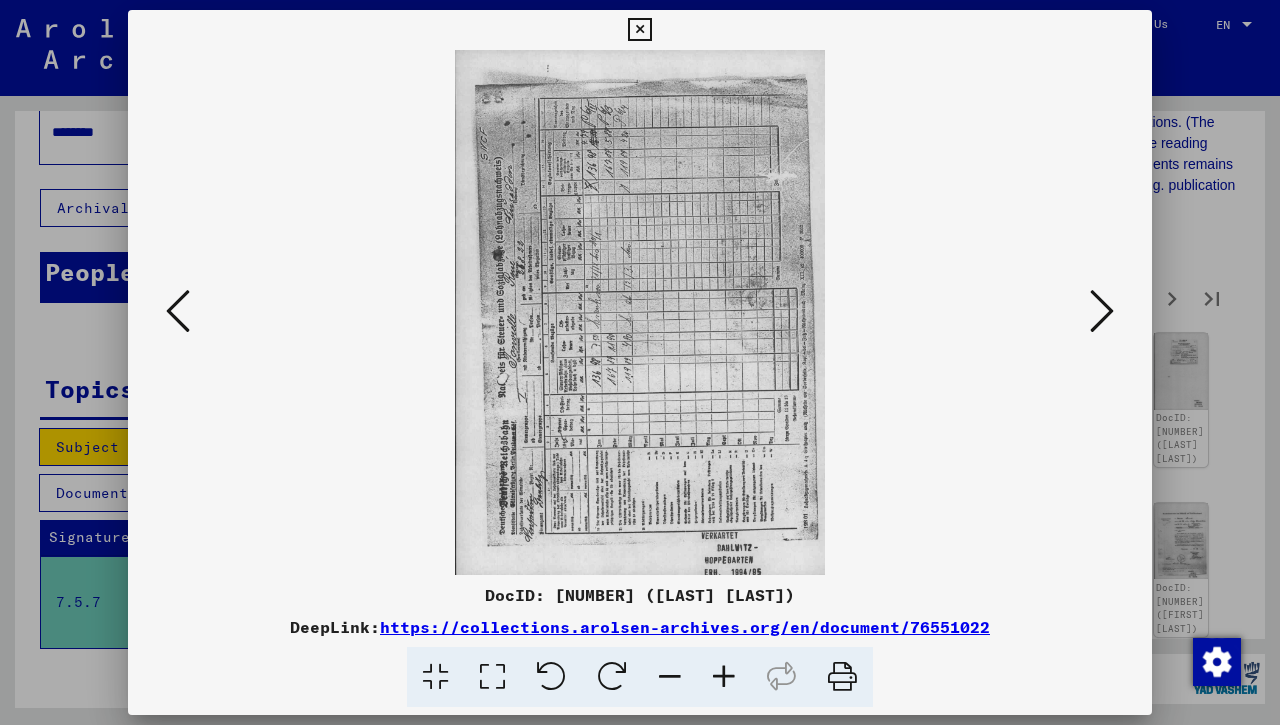 click at bounding box center [1102, 311] 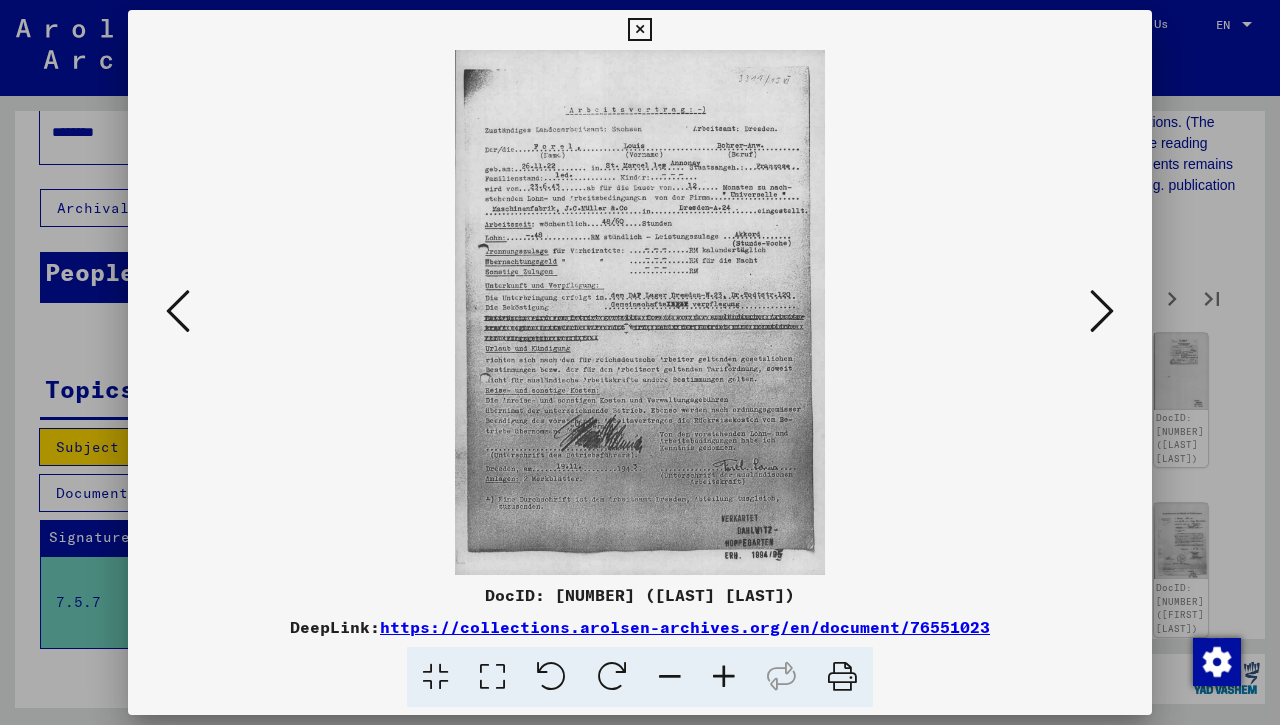 click at bounding box center (1102, 311) 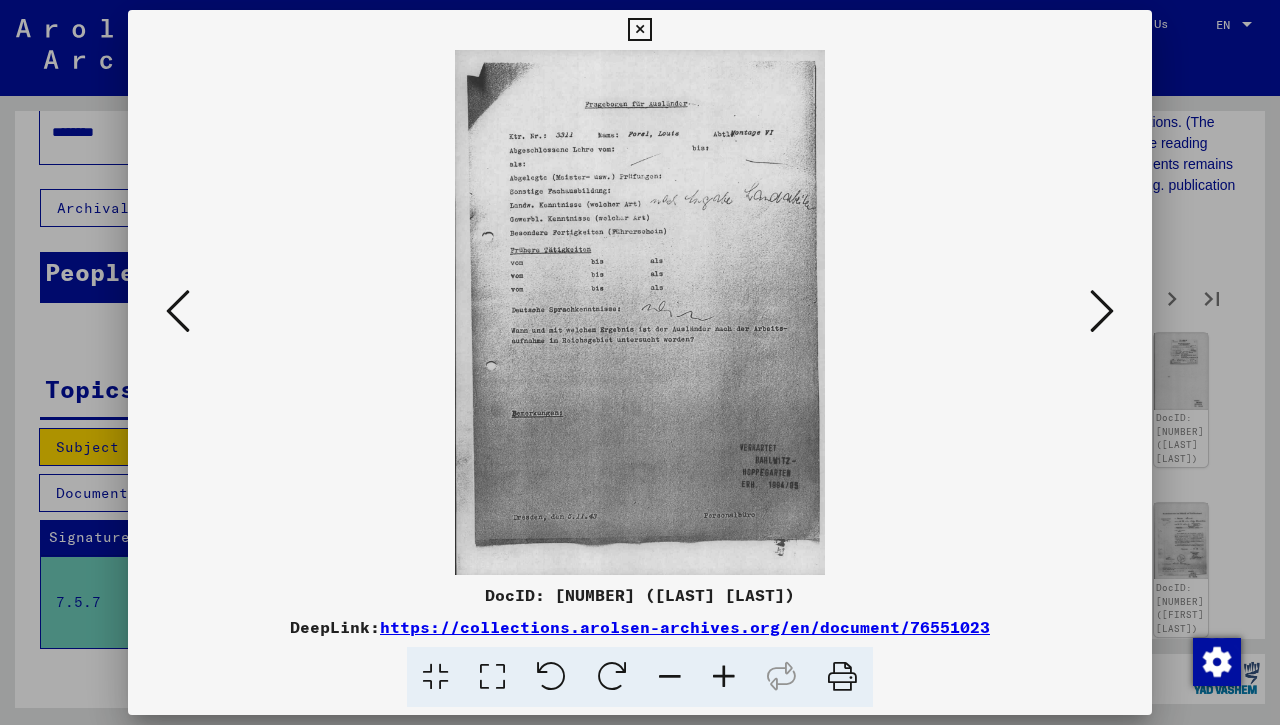 click at bounding box center (1102, 311) 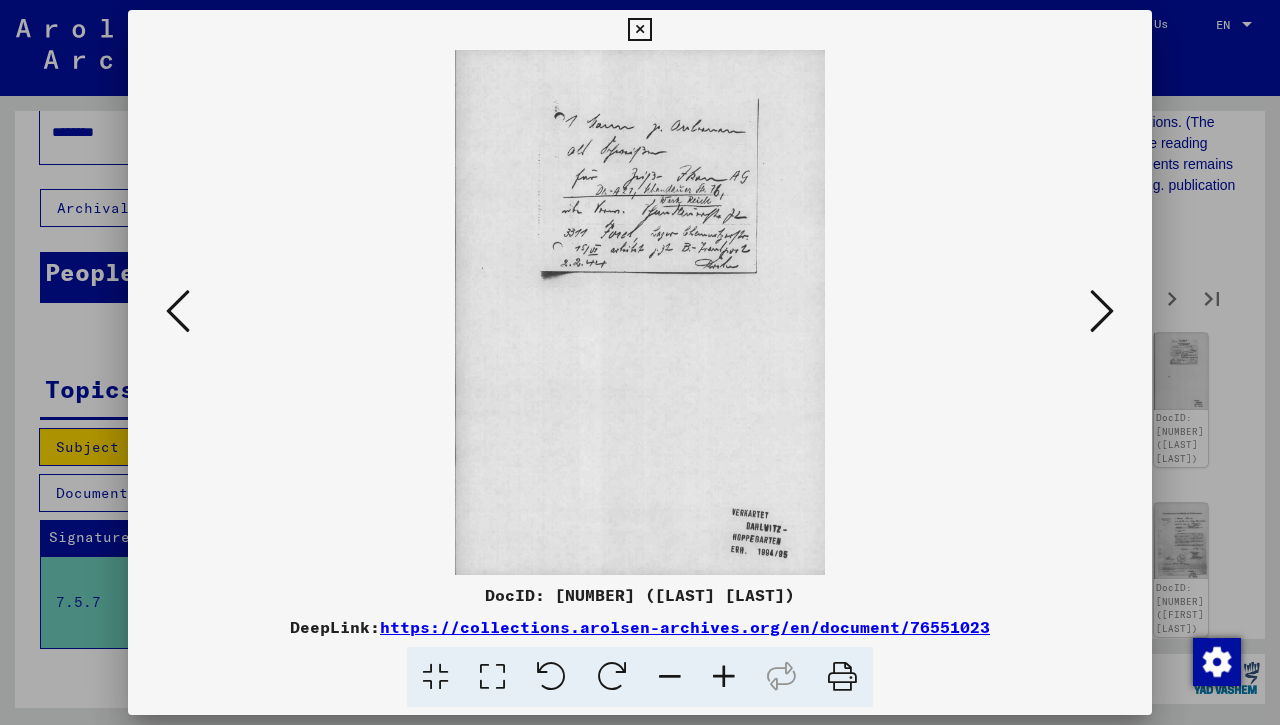 click at bounding box center [1102, 311] 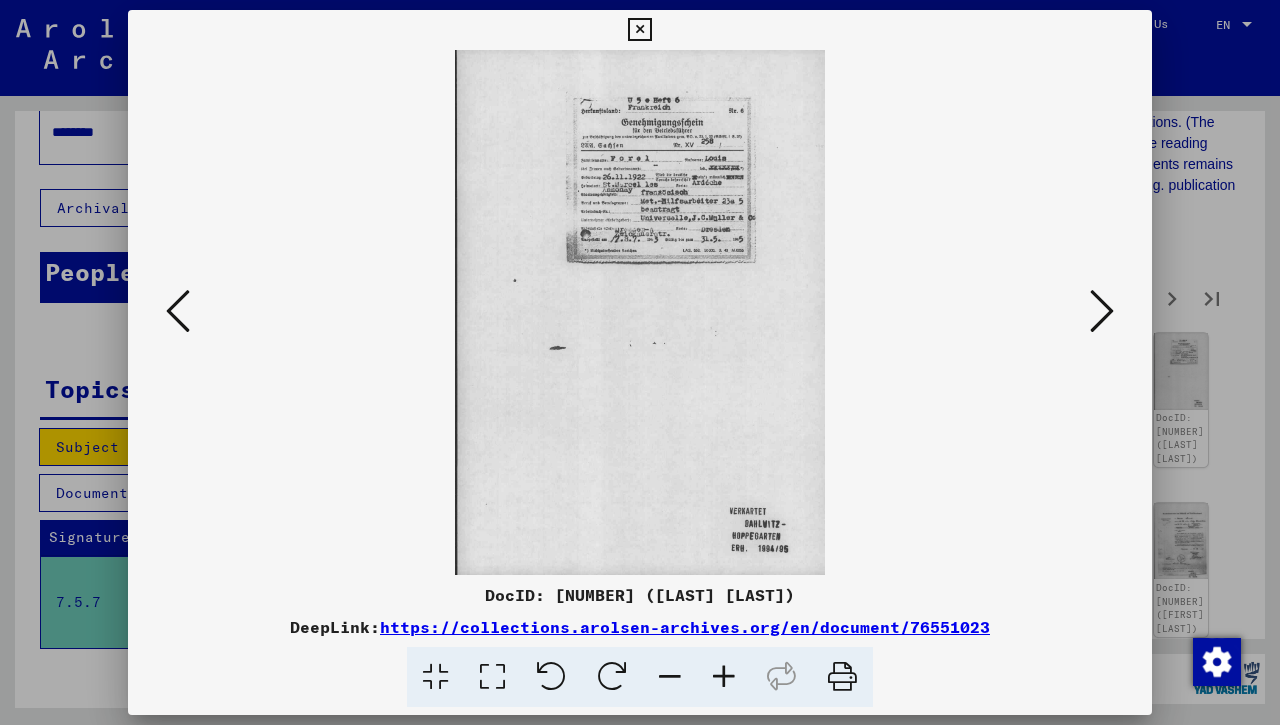 drag, startPoint x: 1106, startPoint y: 295, endPoint x: 1092, endPoint y: 306, distance: 17.804493 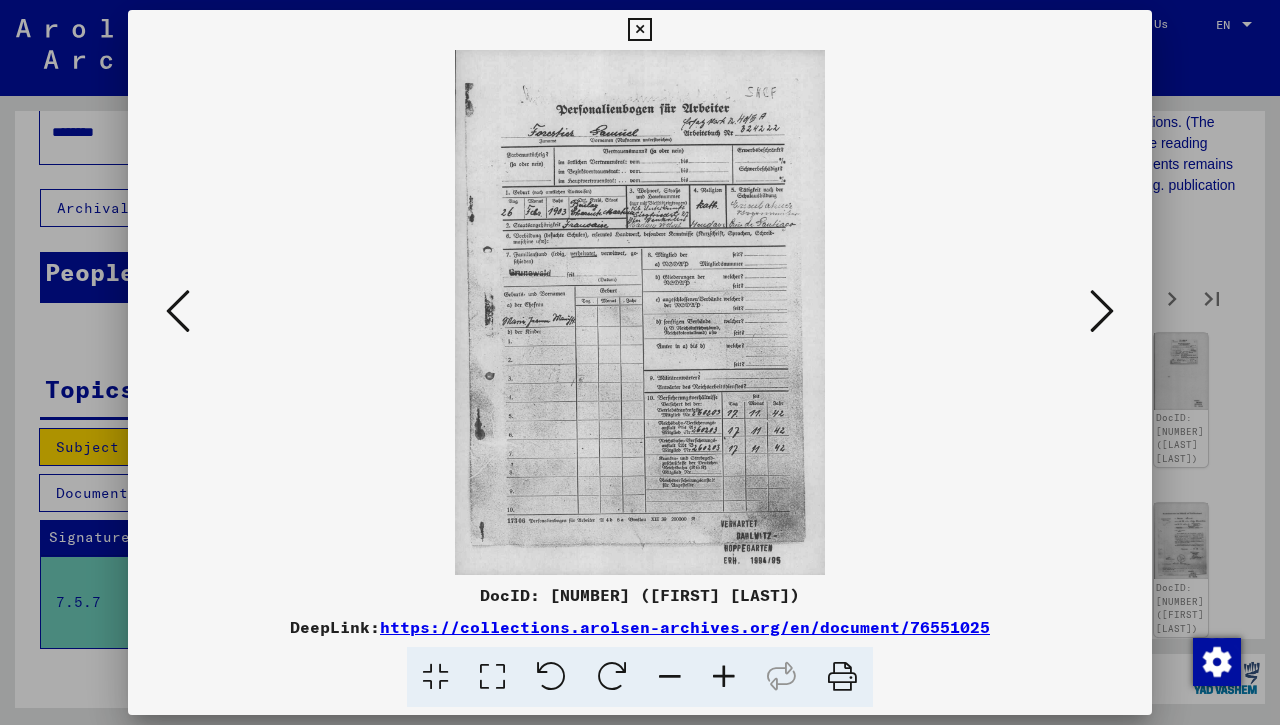 click at bounding box center (1102, 311) 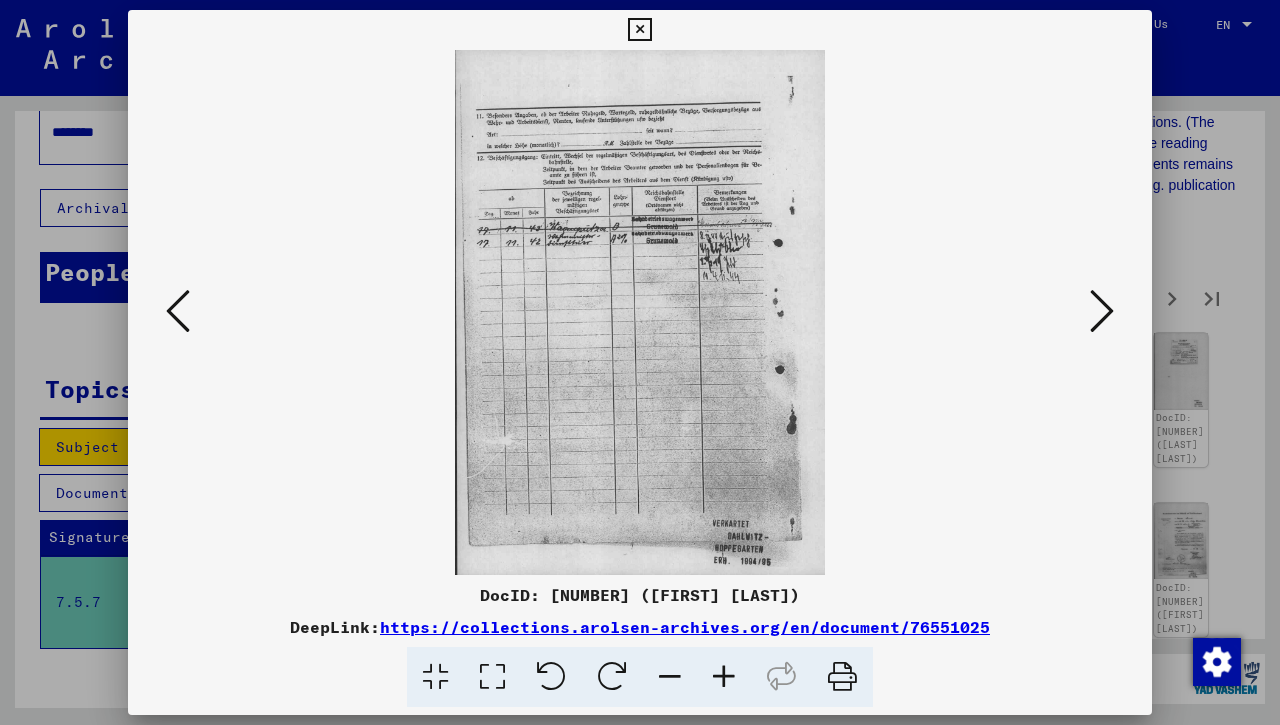click at bounding box center [1102, 311] 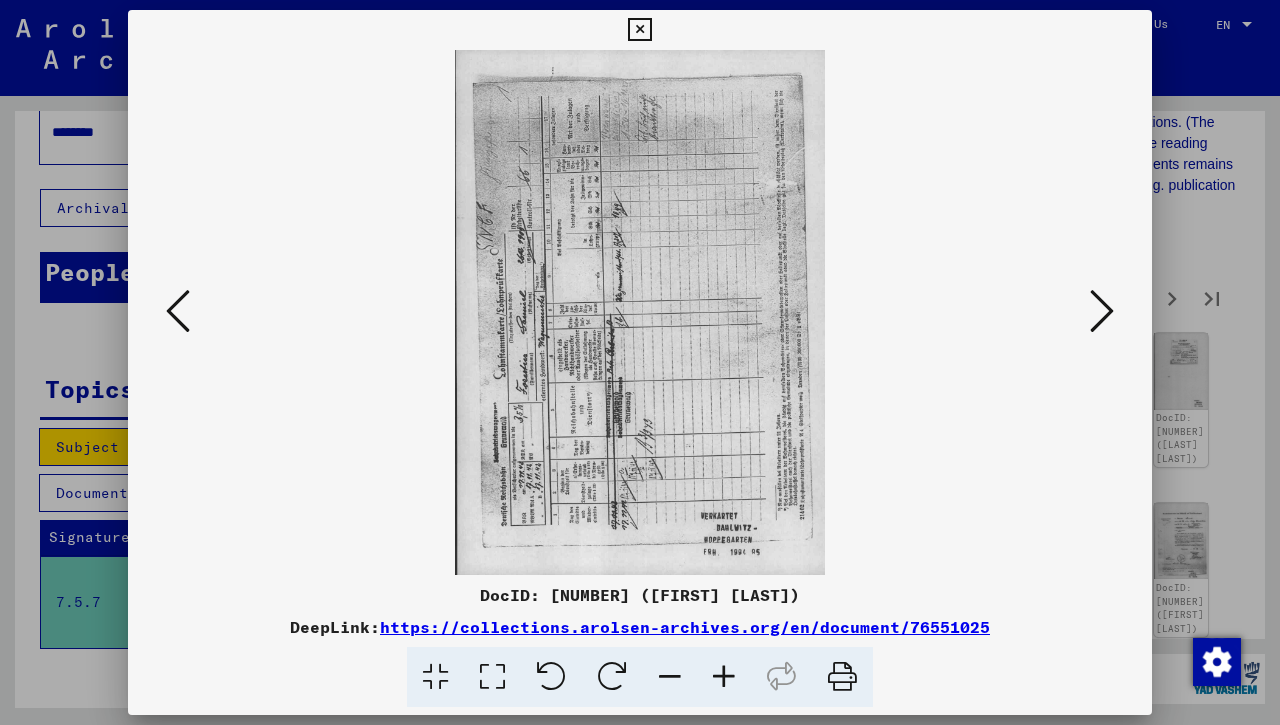 click at bounding box center [1102, 311] 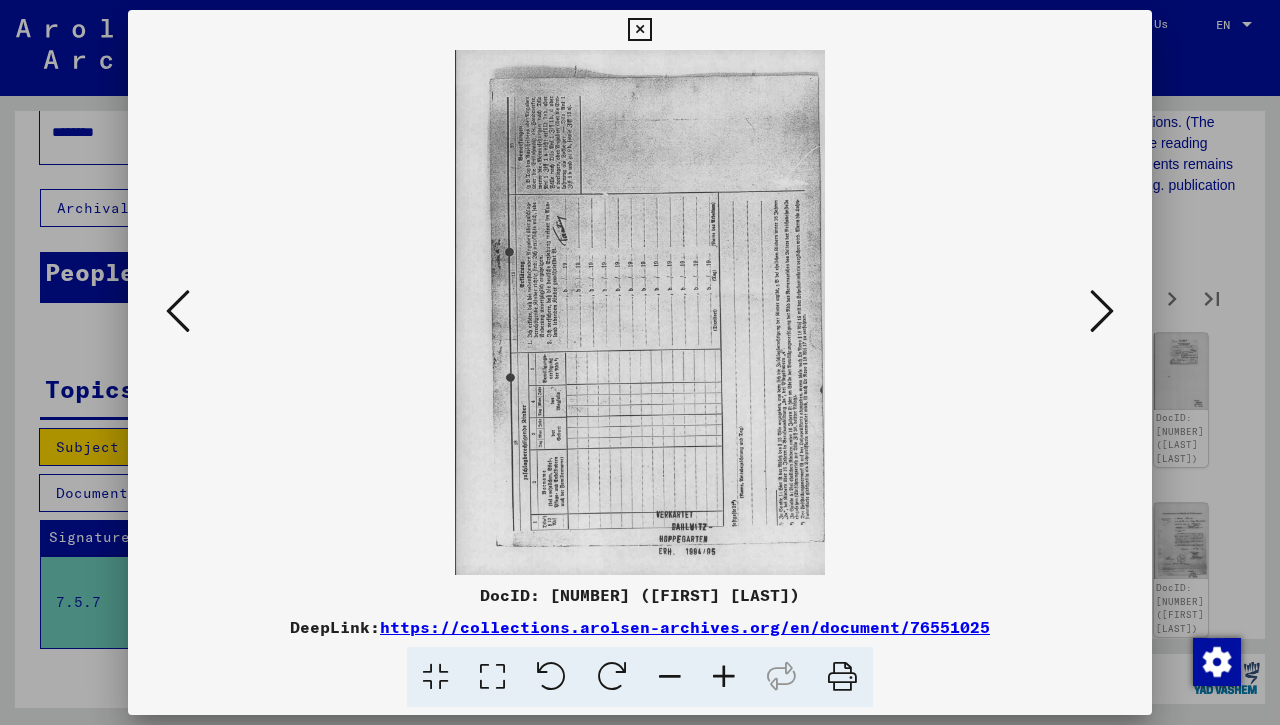 click at bounding box center (639, 30) 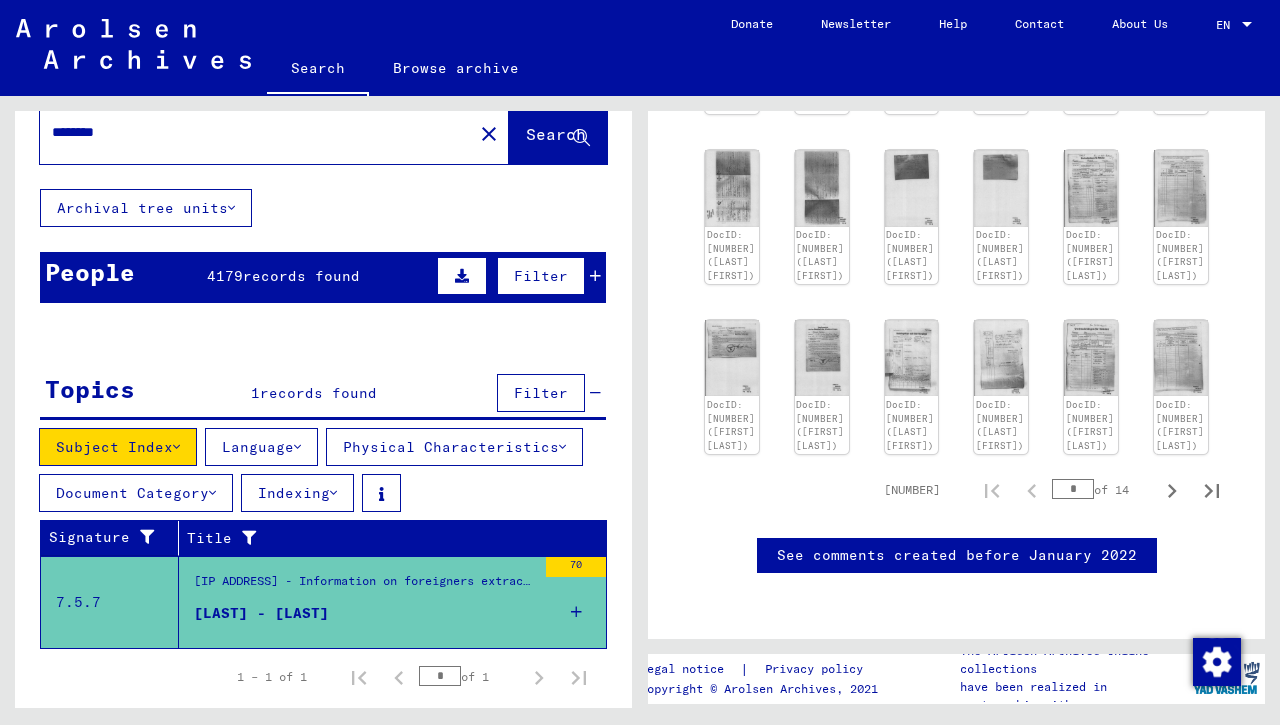 scroll, scrollTop: 1404, scrollLeft: 0, axis: vertical 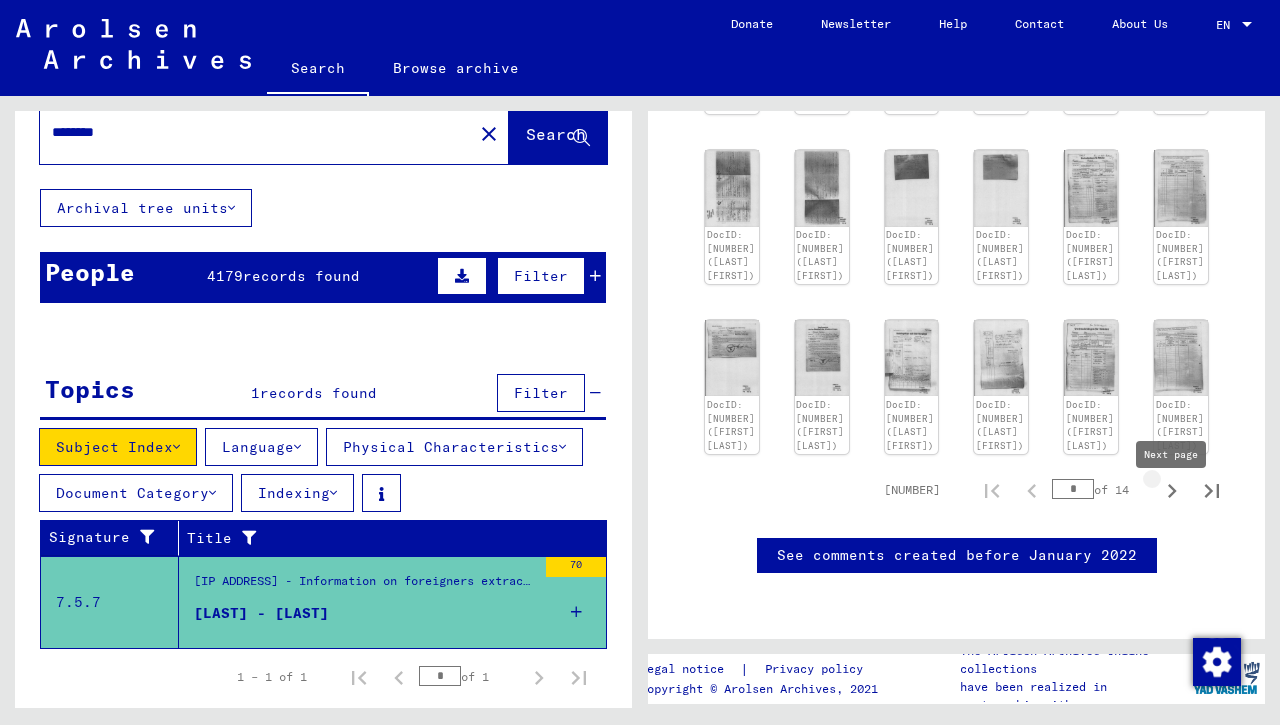 click at bounding box center [1172, 491] 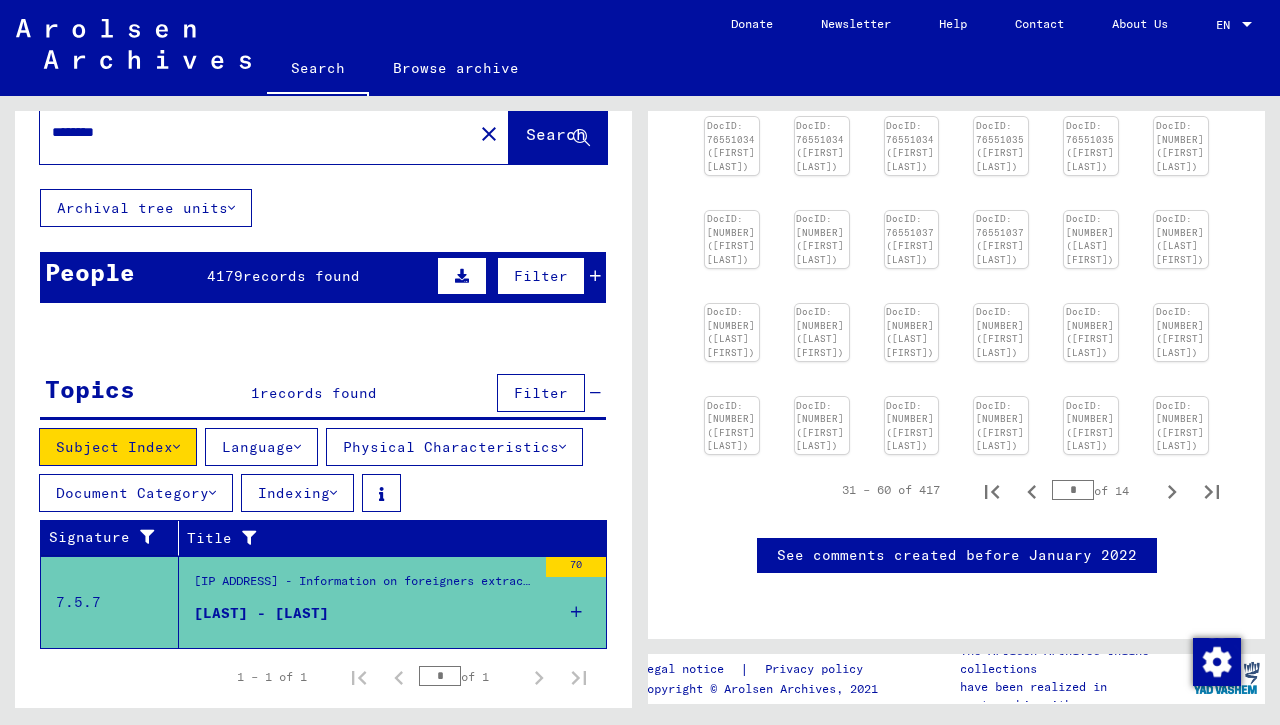 scroll, scrollTop: 1693, scrollLeft: 0, axis: vertical 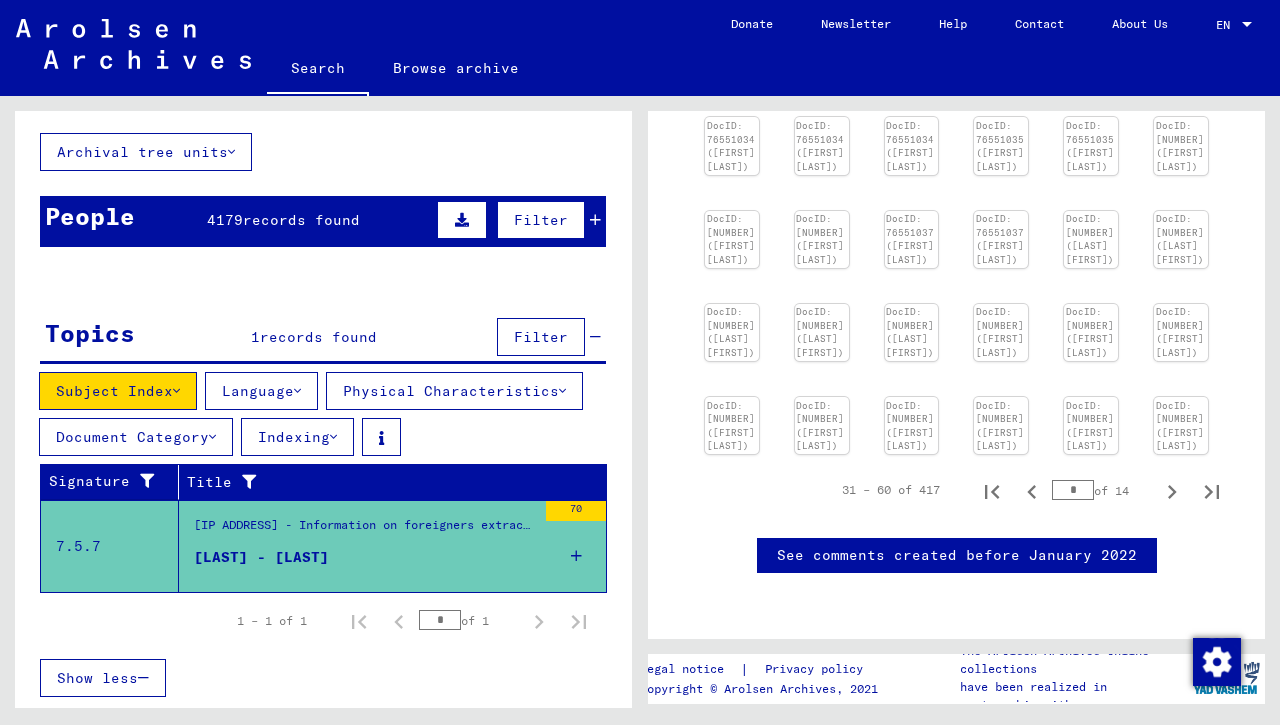 click on "[LAST]" at bounding box center [86, 328] 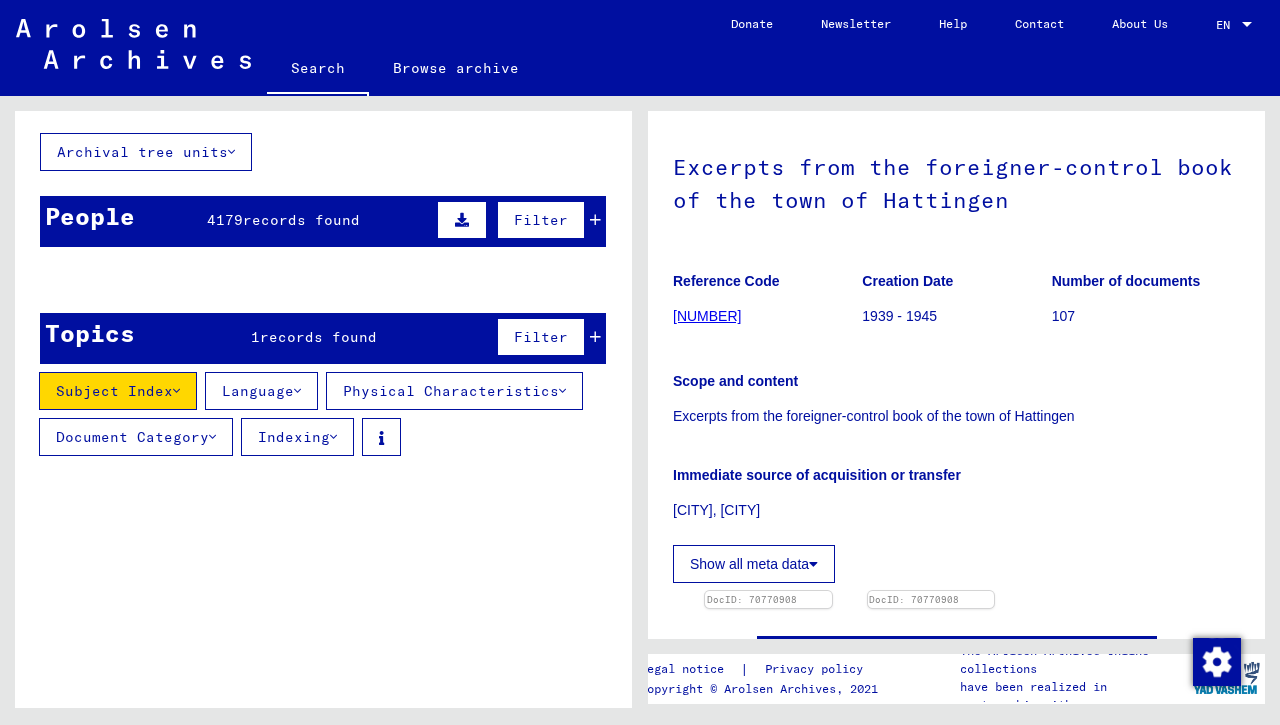 scroll, scrollTop: 432, scrollLeft: 0, axis: vertical 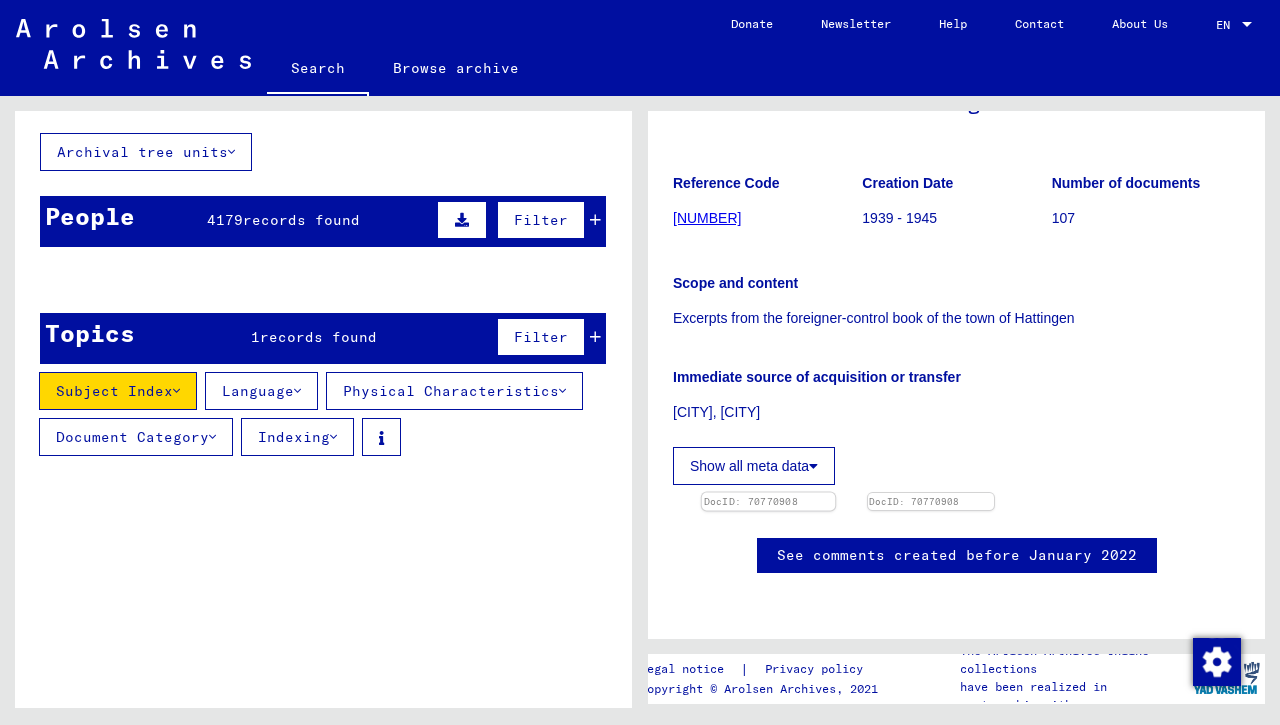 click at bounding box center (768, 493) 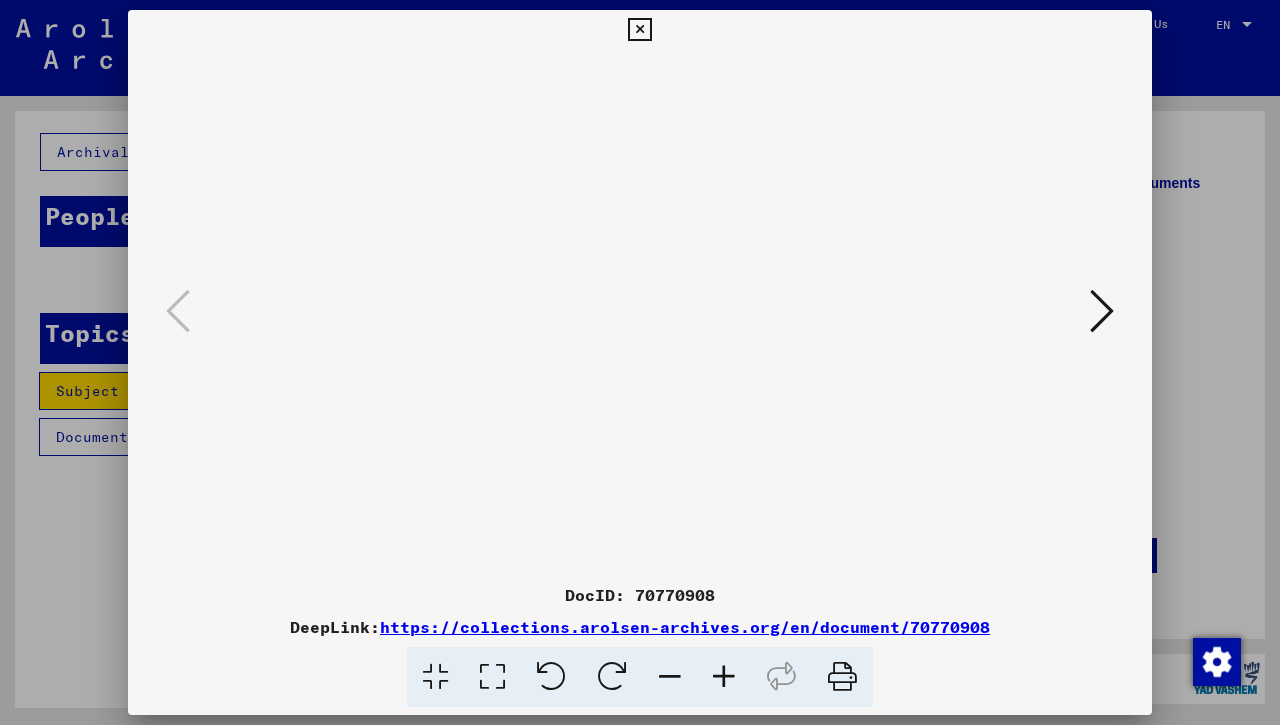 click at bounding box center (724, 677) 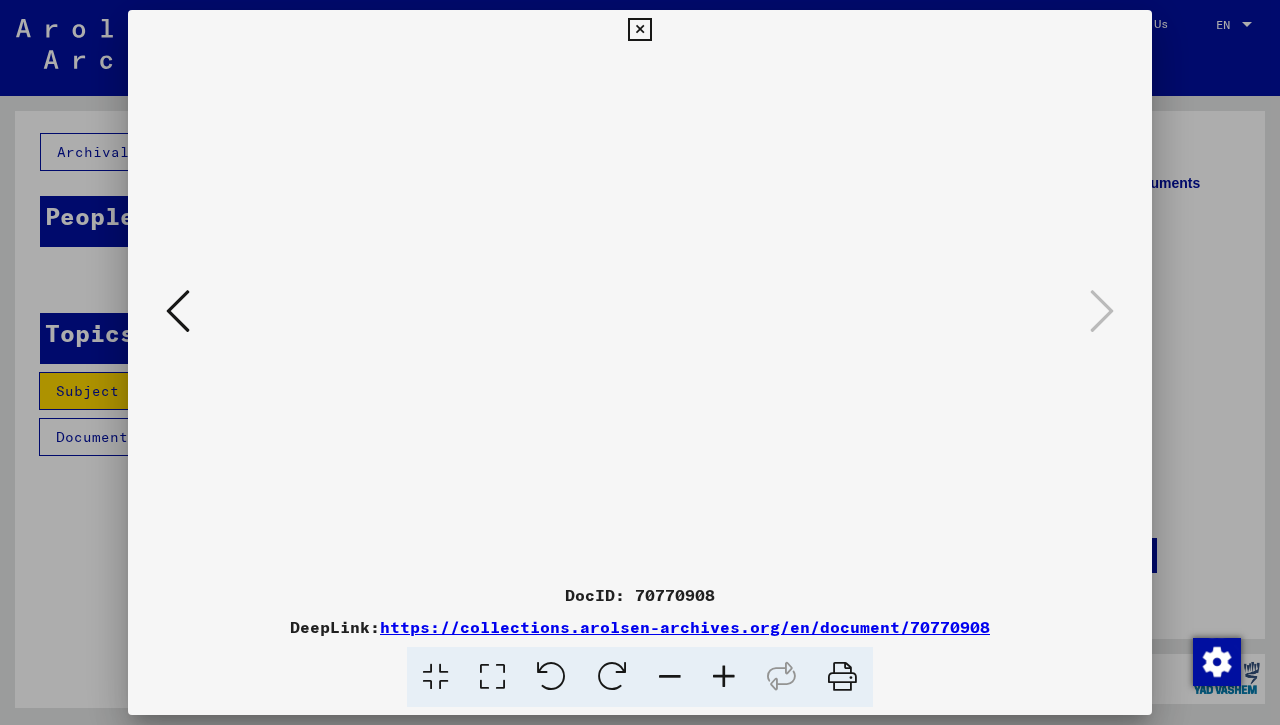 drag, startPoint x: 605, startPoint y: 231, endPoint x: 628, endPoint y: 332, distance: 103.58572 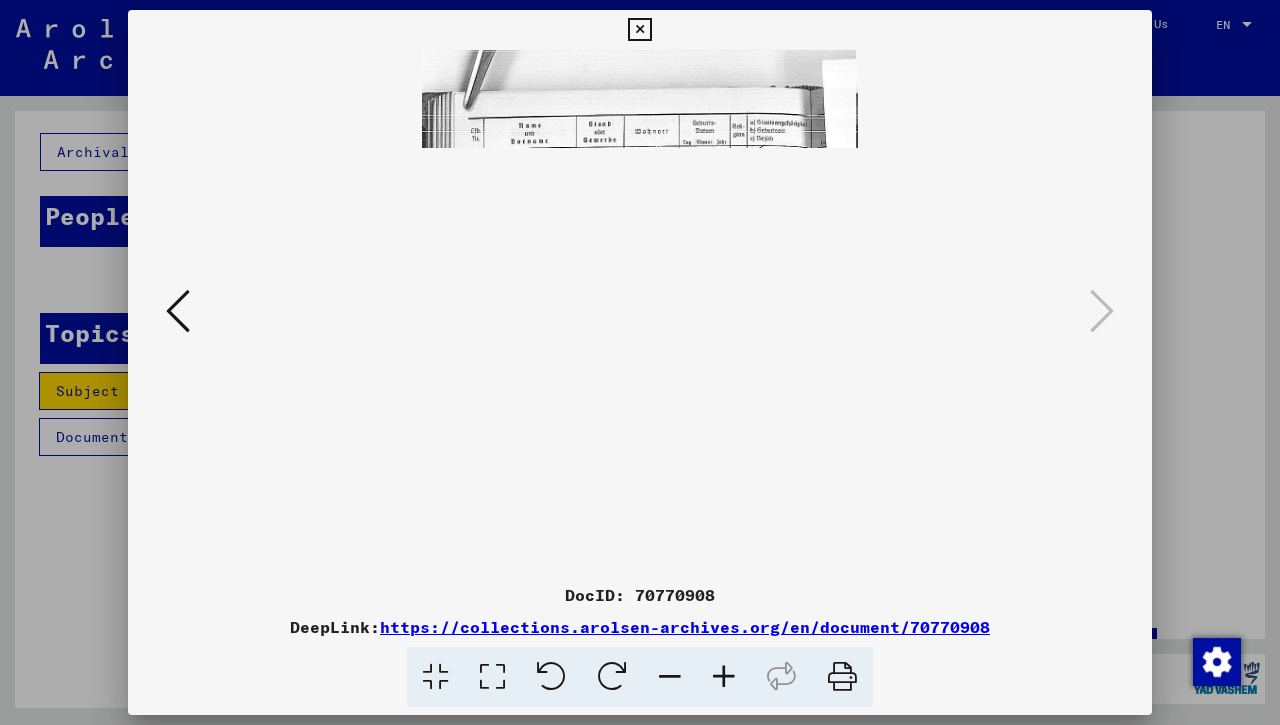scroll, scrollTop: 3, scrollLeft: 0, axis: vertical 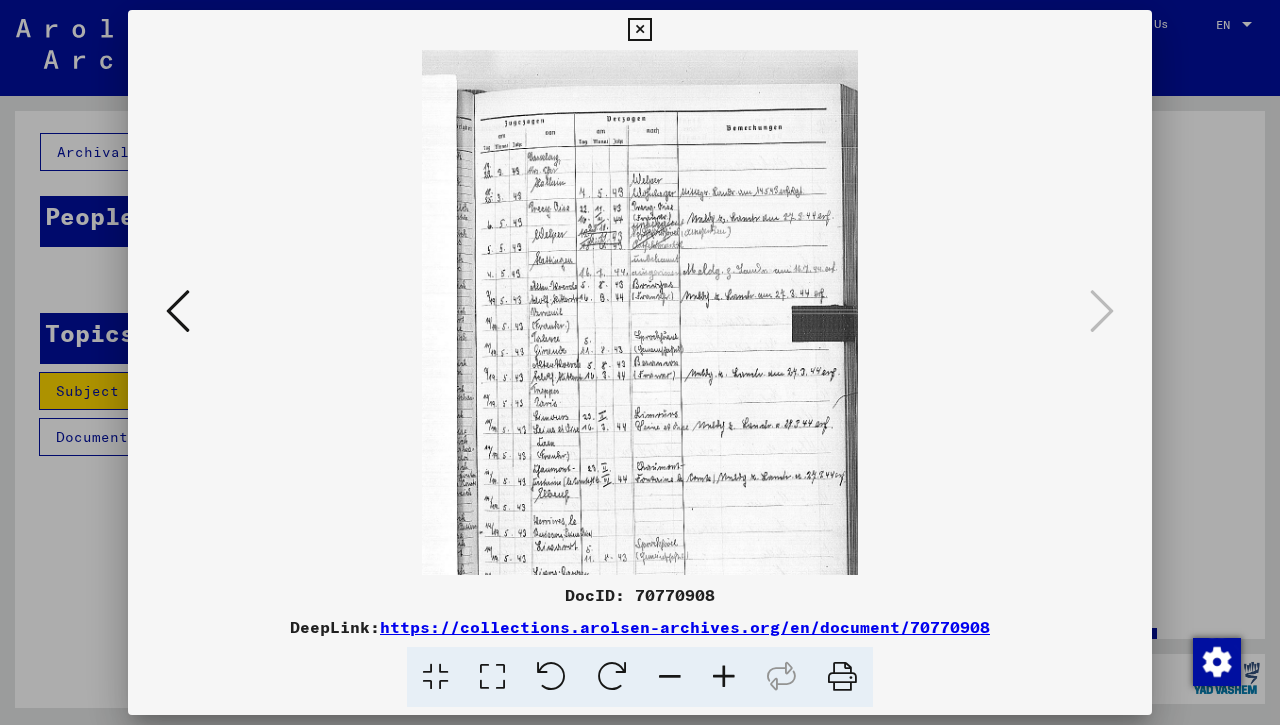 click at bounding box center (639, 30) 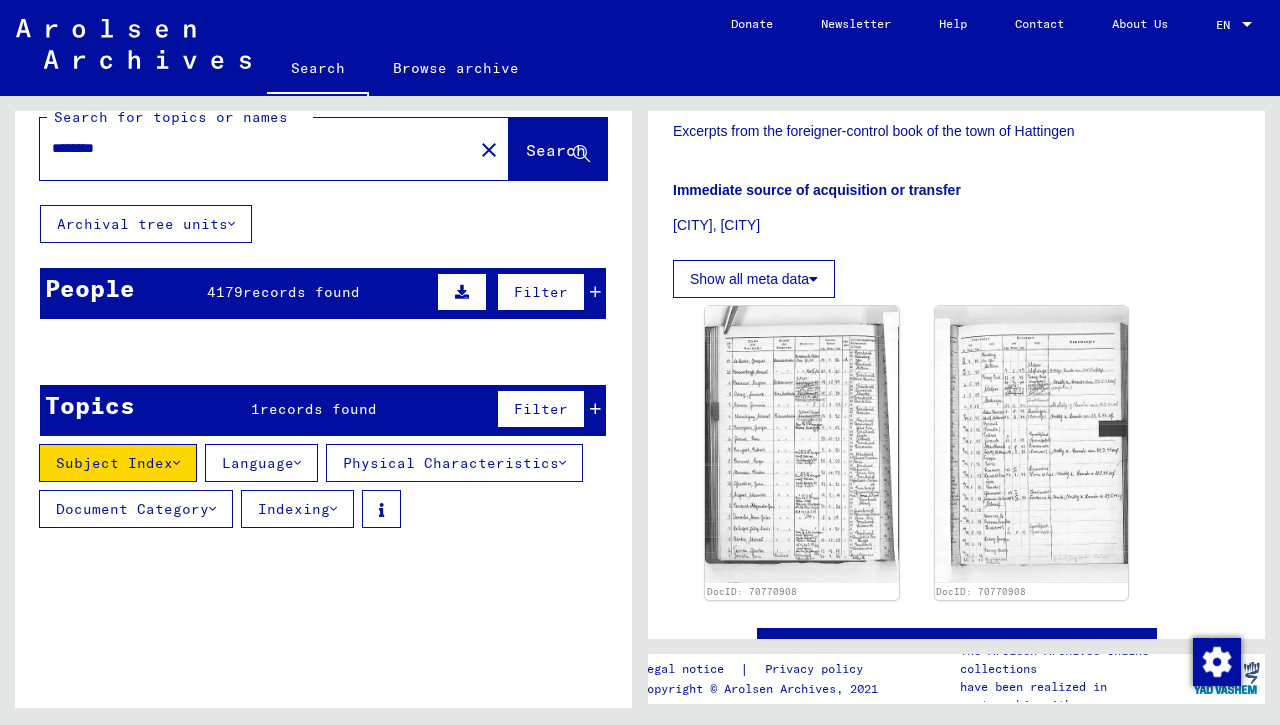 scroll, scrollTop: 0, scrollLeft: 0, axis: both 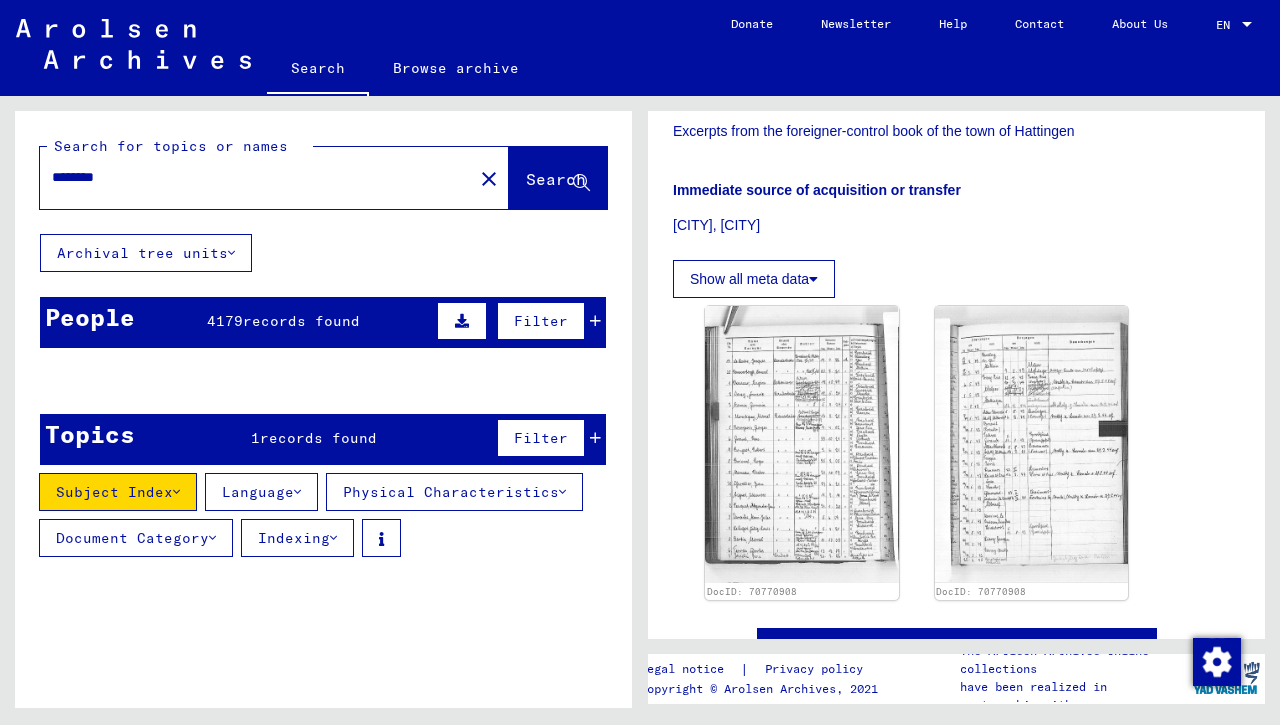 click on "Show all meta data" at bounding box center (754, 279) 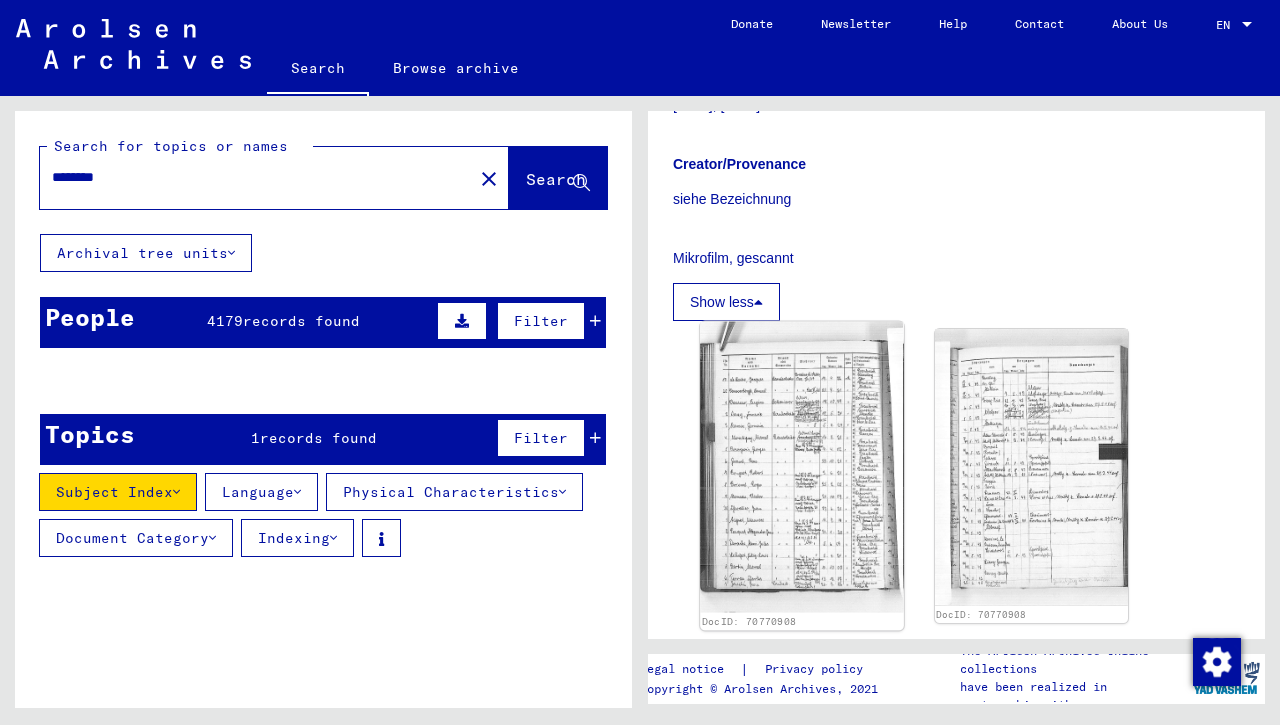 scroll, scrollTop: 540, scrollLeft: 0, axis: vertical 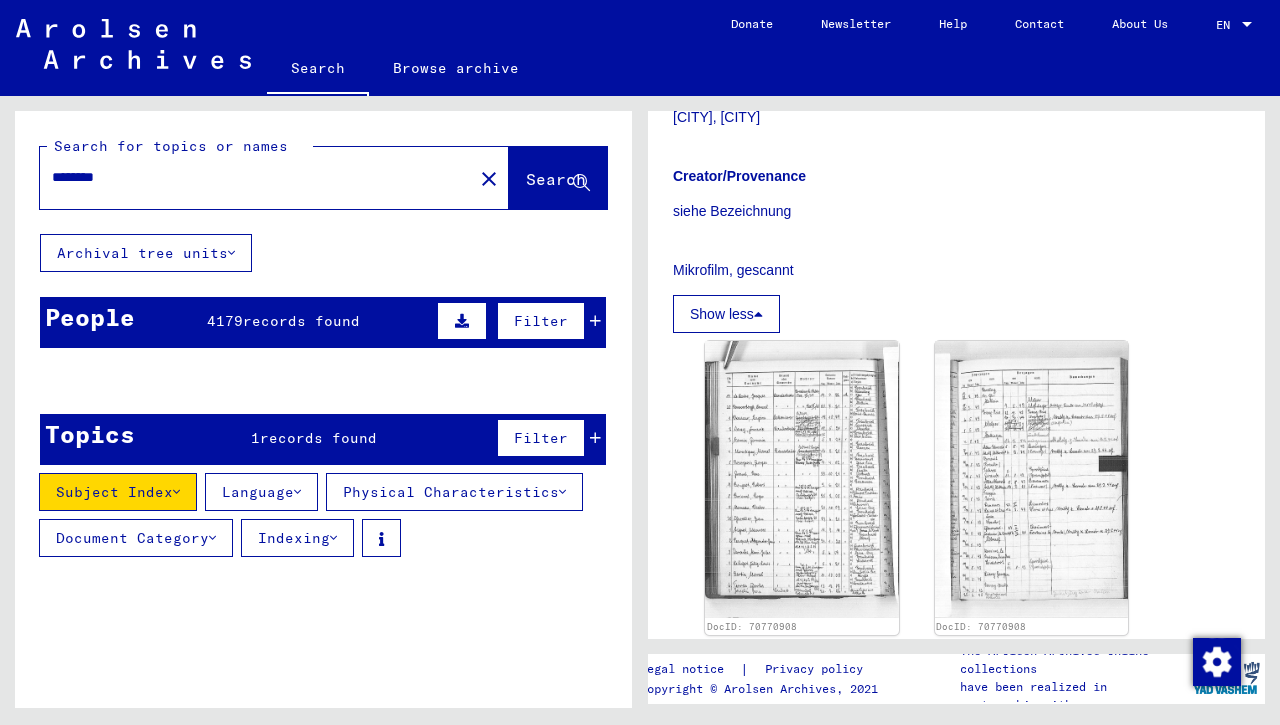 click on "Language" at bounding box center (118, 492) 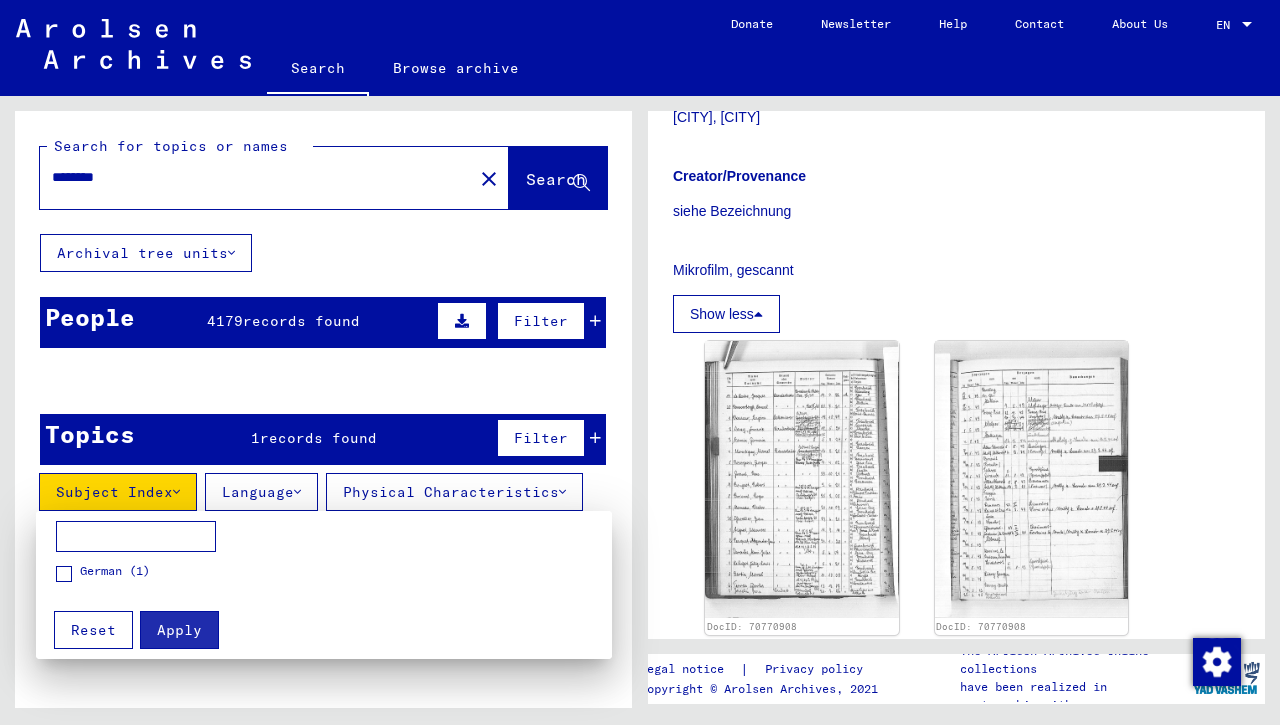 click at bounding box center (640, 362) 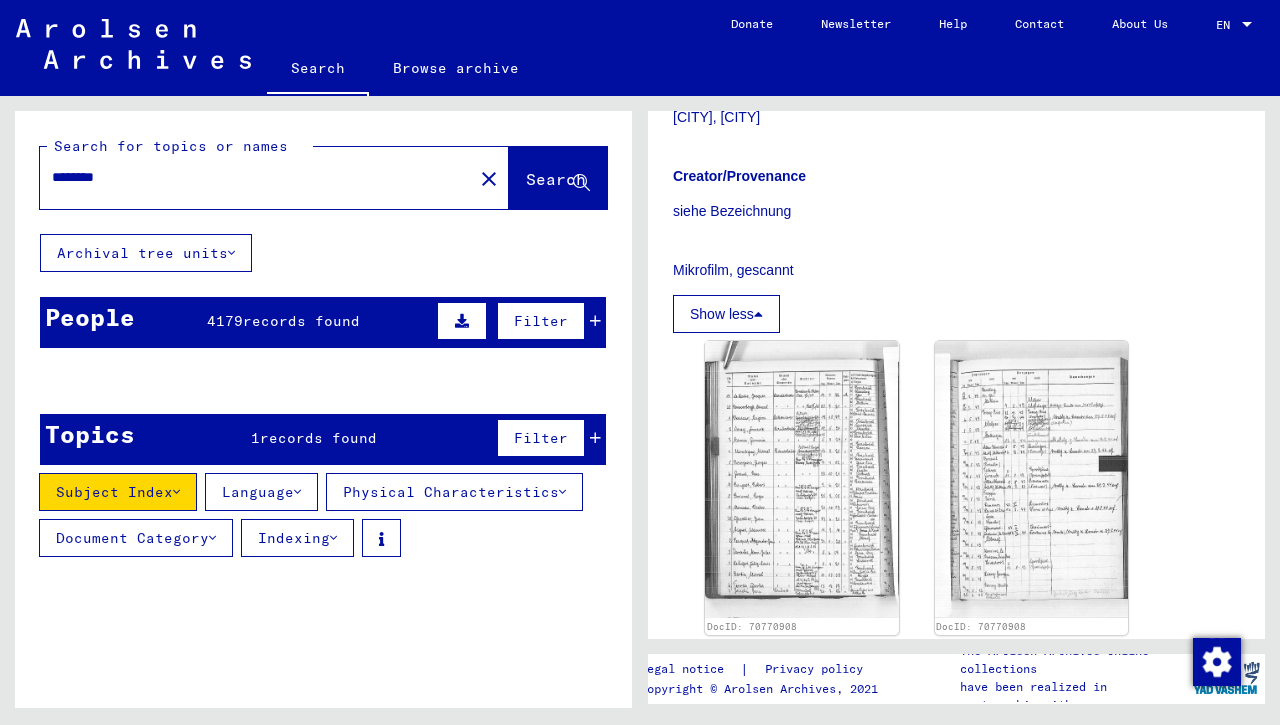 click on "Filter" at bounding box center [541, 321] 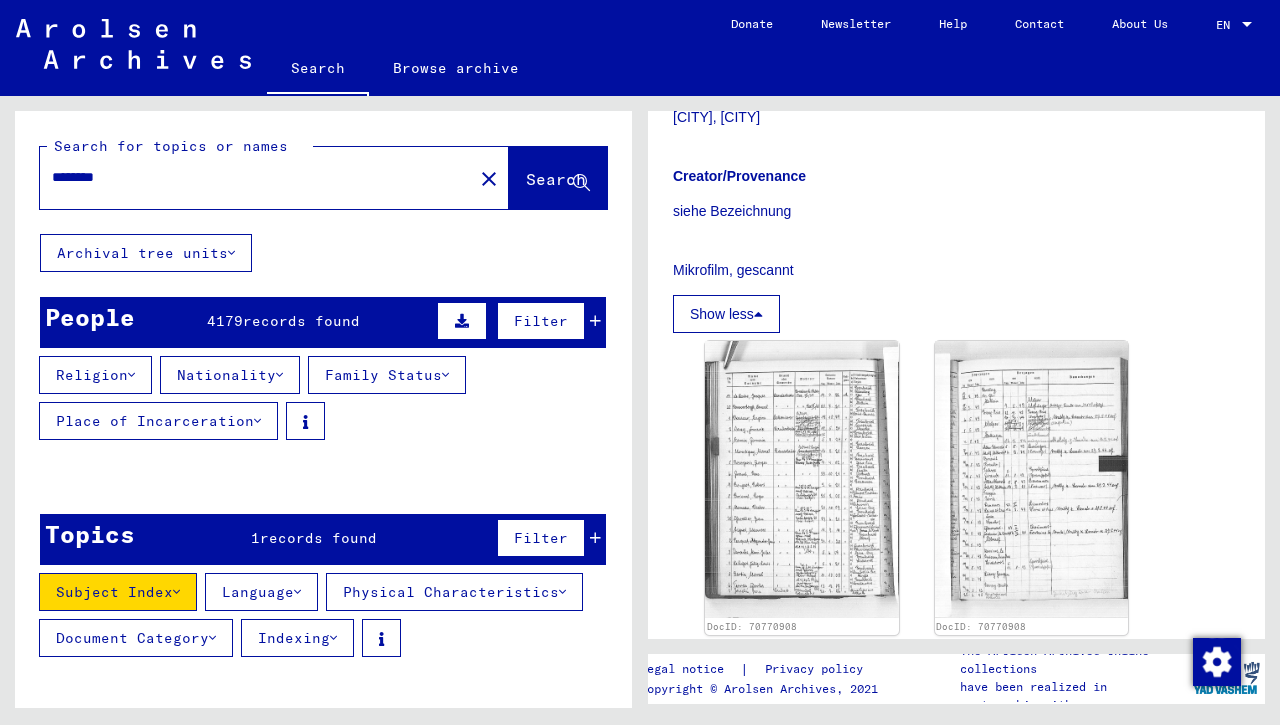 click on "Nationality" at bounding box center [95, 375] 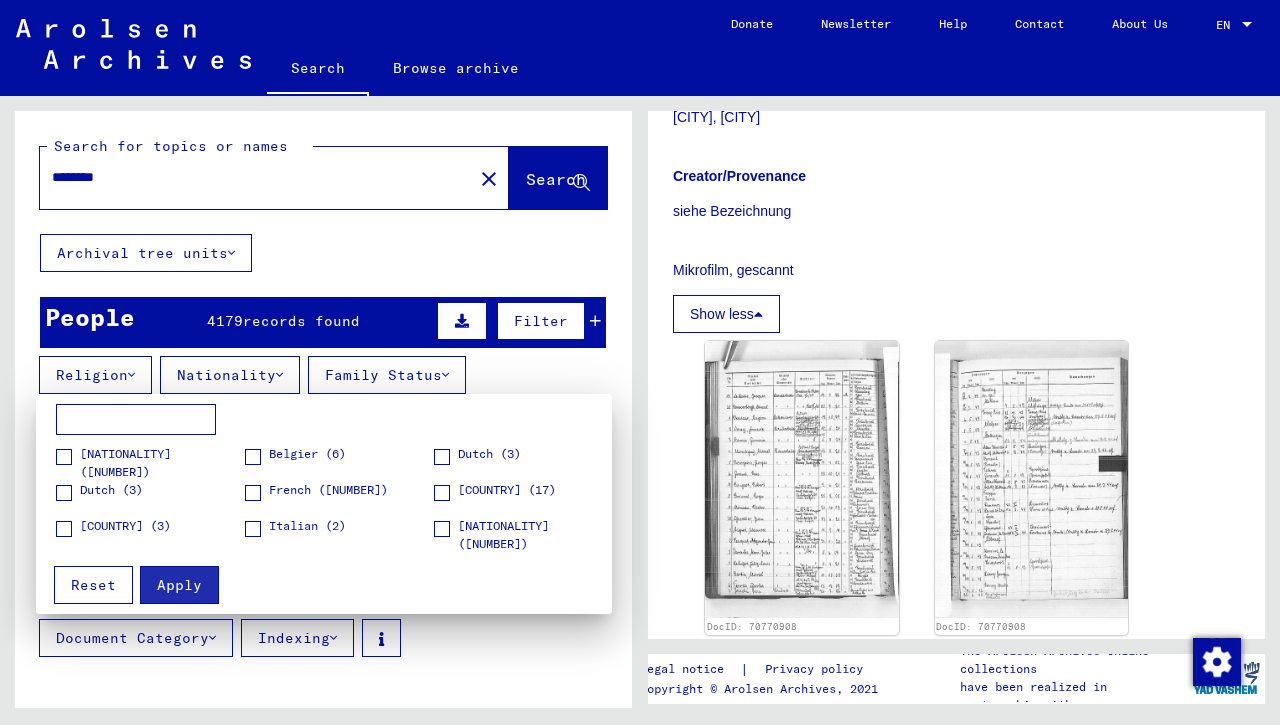 click at bounding box center (64, 457) 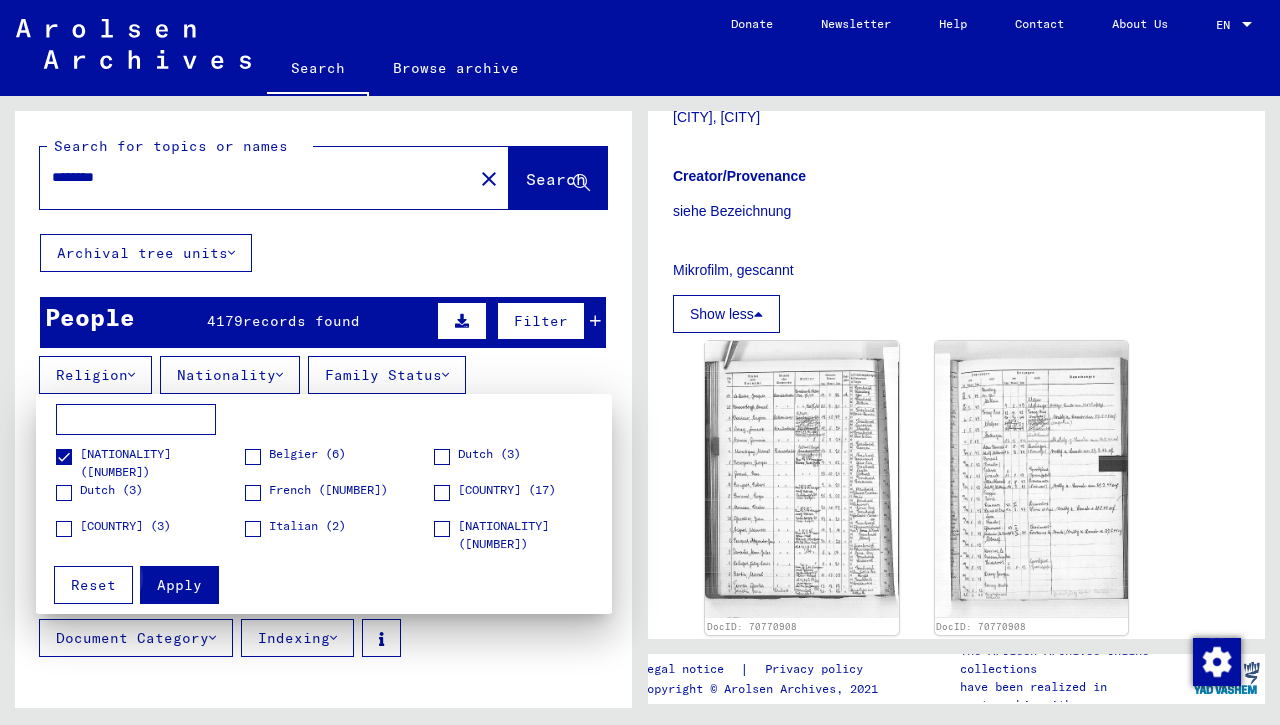 click on "Apply" at bounding box center (179, 585) 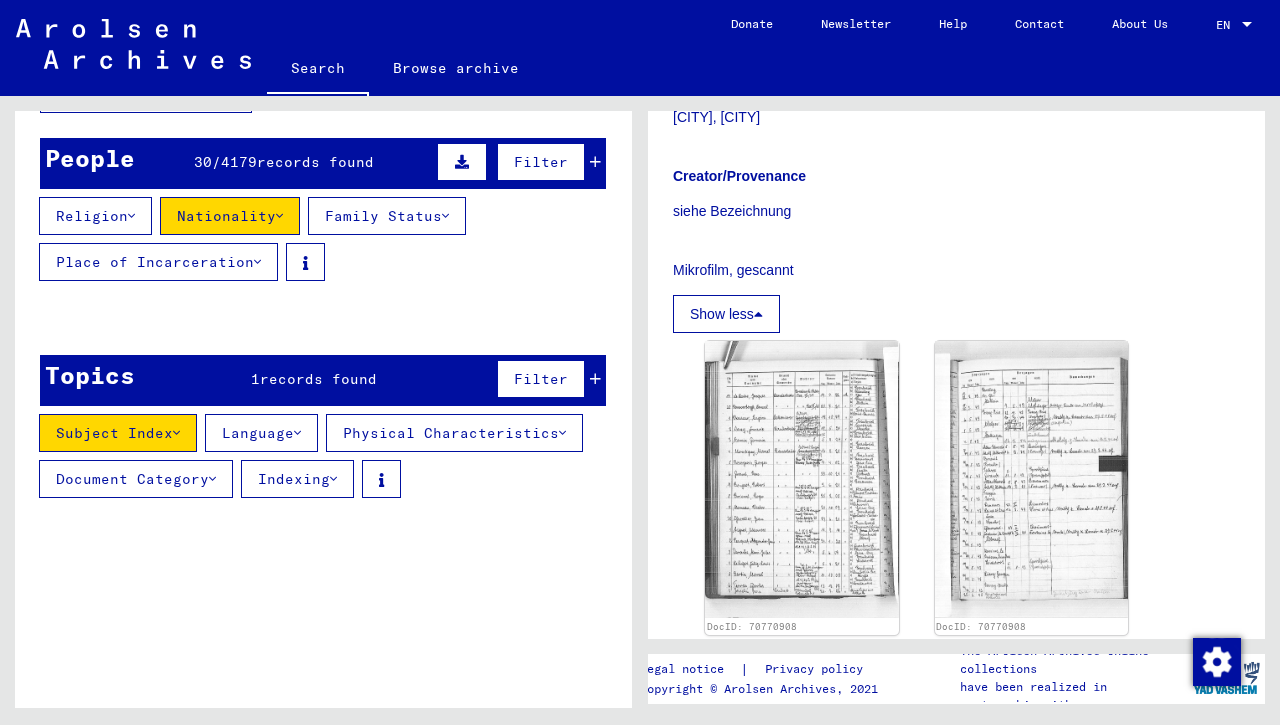 scroll, scrollTop: 185, scrollLeft: 0, axis: vertical 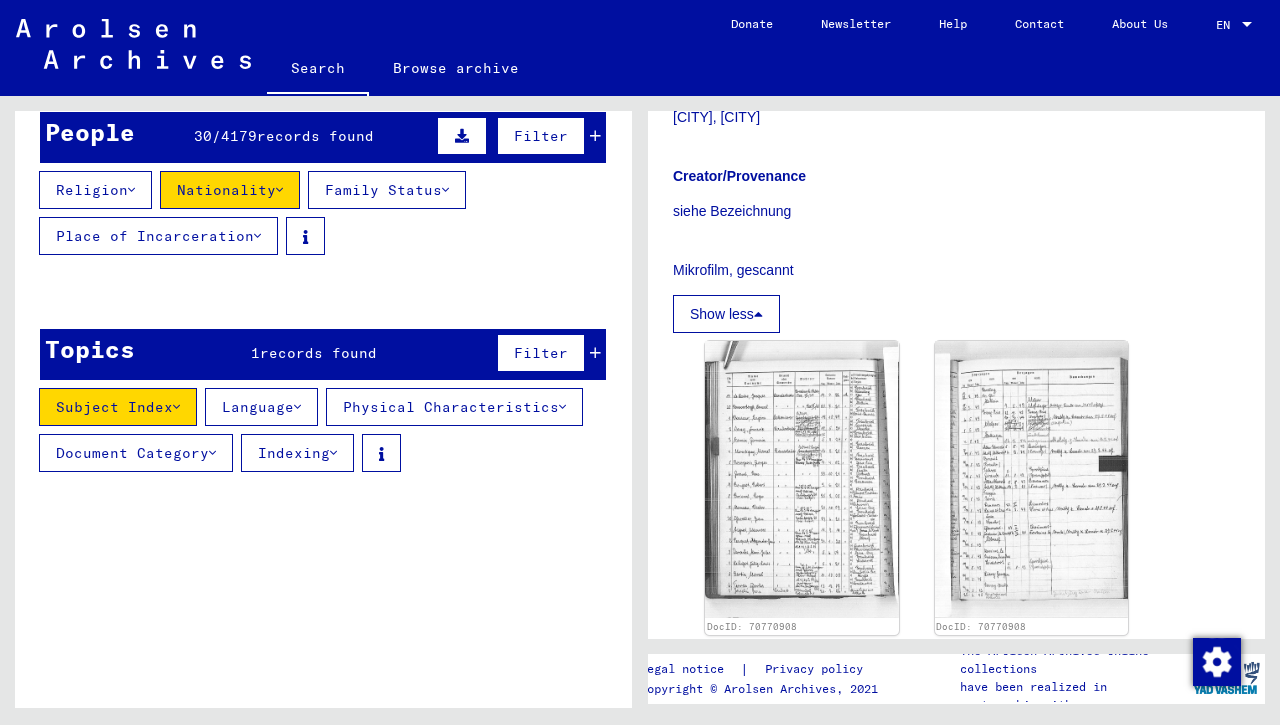 click at bounding box center [176, 407] 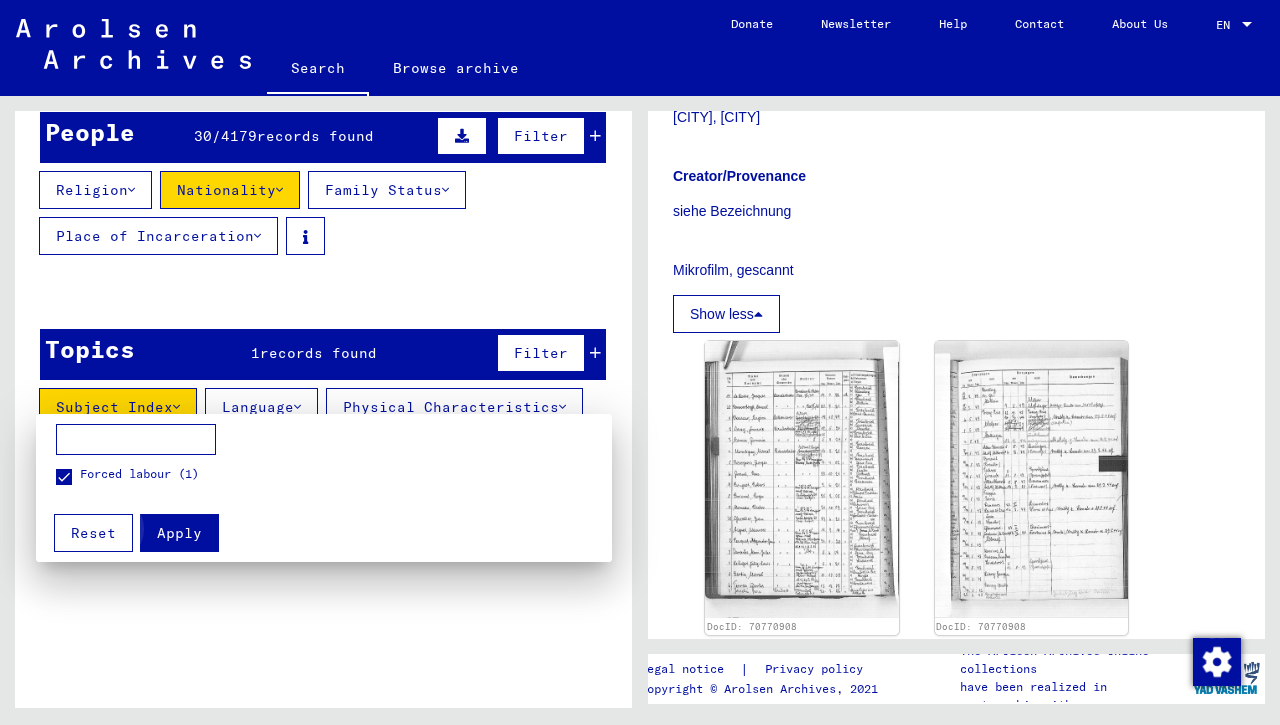 click on "Apply" at bounding box center (179, 533) 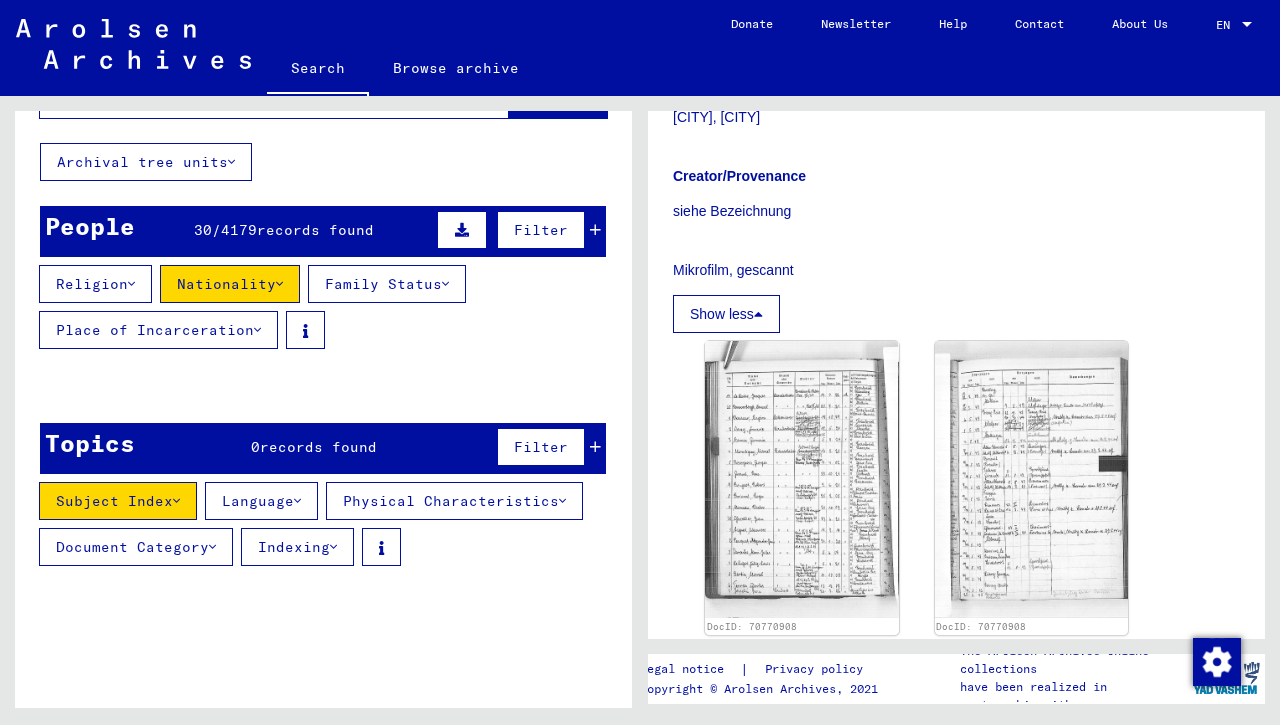 scroll, scrollTop: 91, scrollLeft: 0, axis: vertical 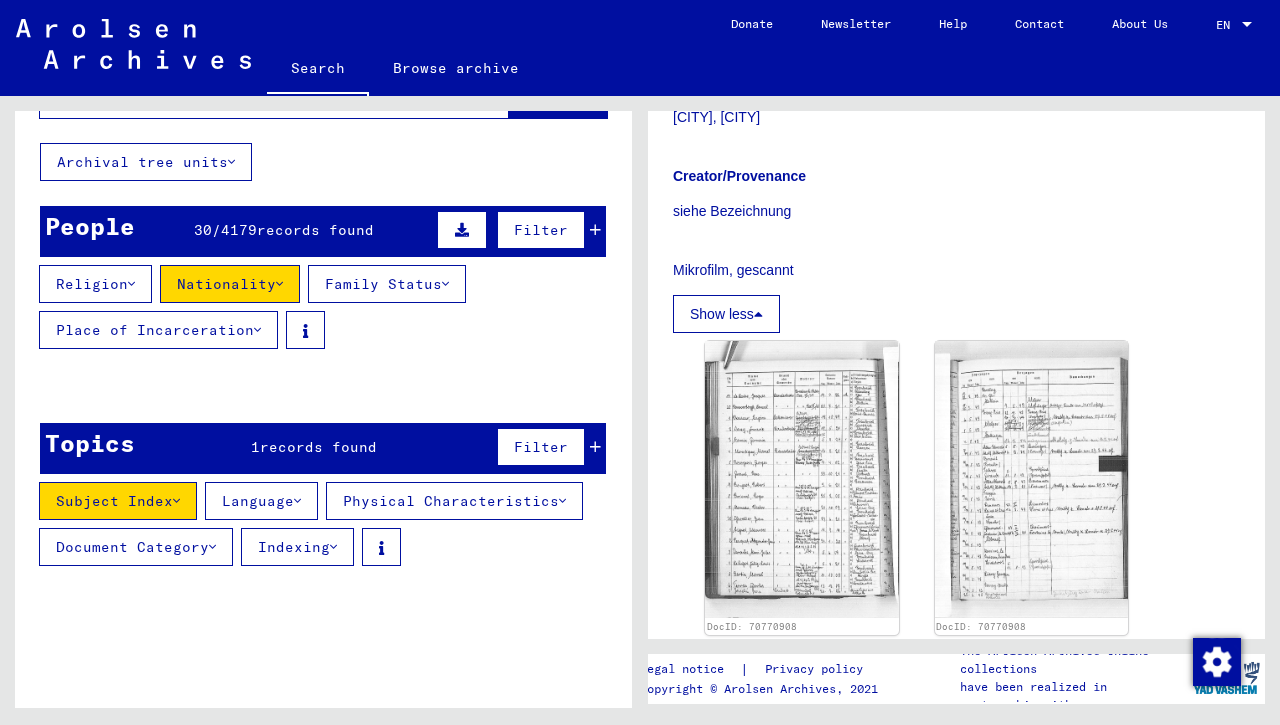 click on "Subject Index" at bounding box center (118, 501) 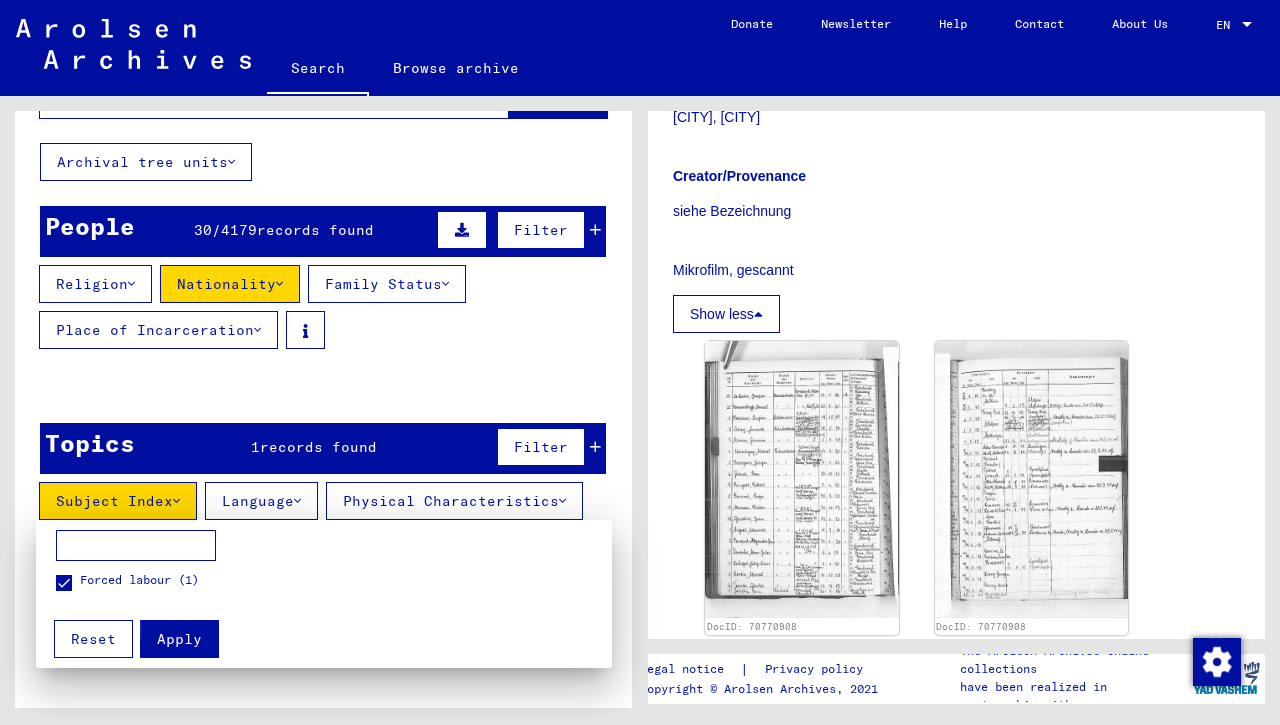 click on "Apply" at bounding box center [179, 639] 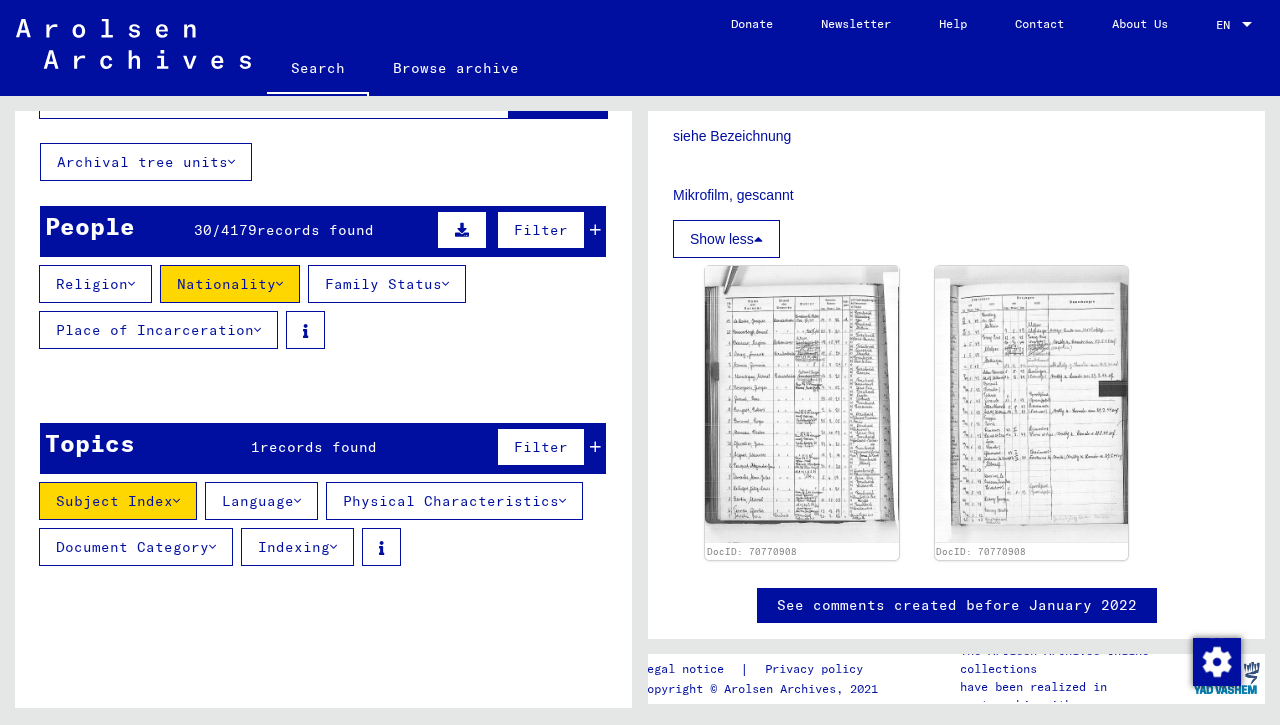 scroll, scrollTop: 756, scrollLeft: 0, axis: vertical 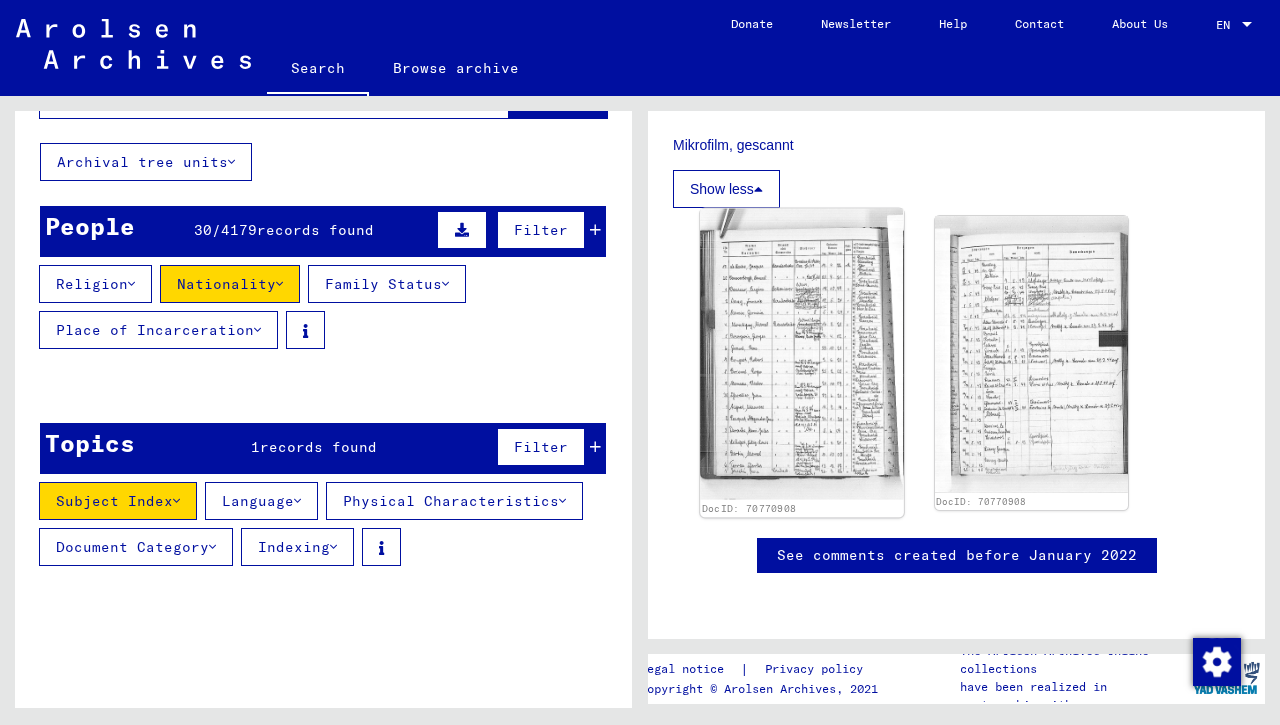 click at bounding box center (801, 354) 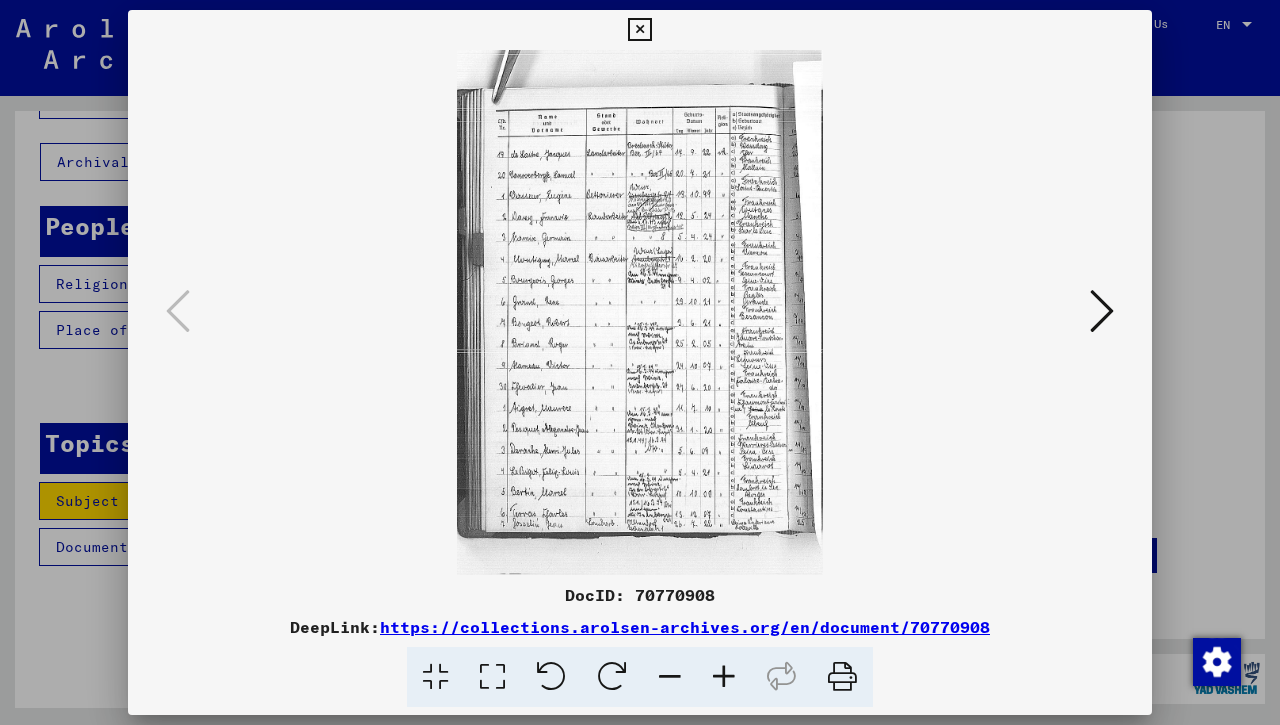 click at bounding box center [724, 677] 